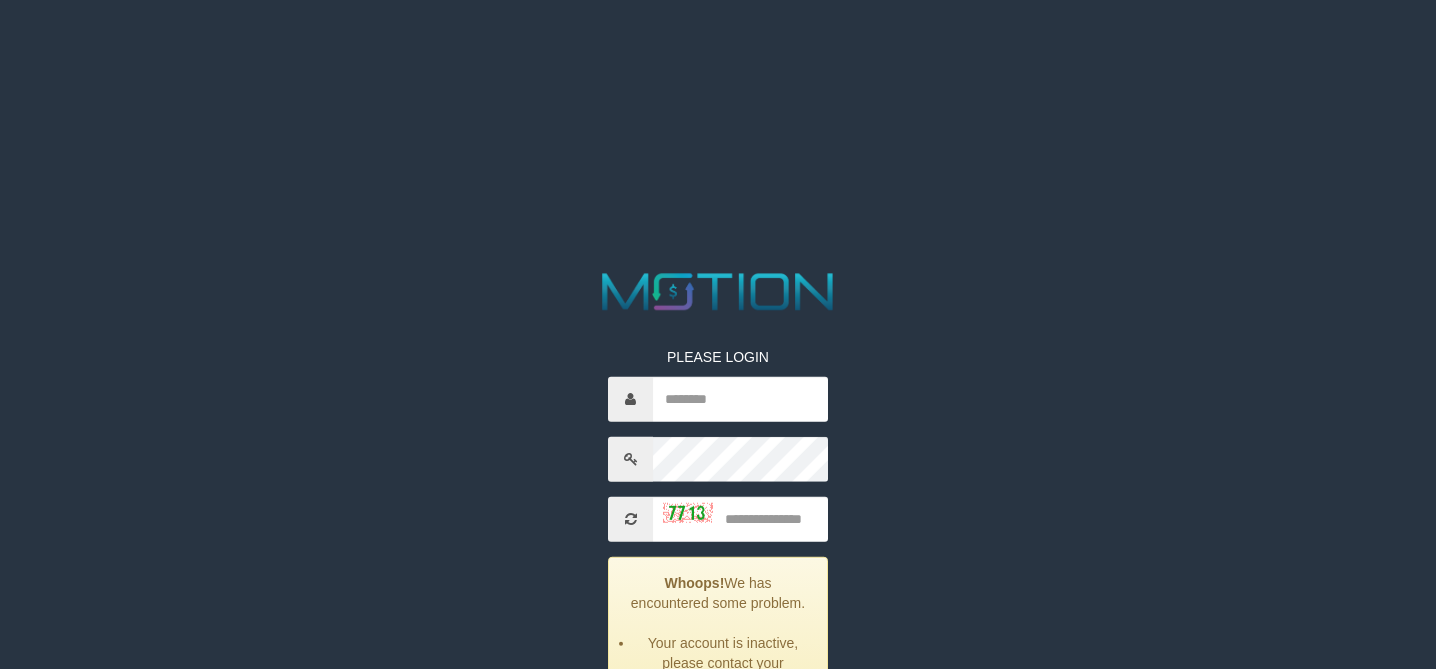 scroll, scrollTop: 0, scrollLeft: 0, axis: both 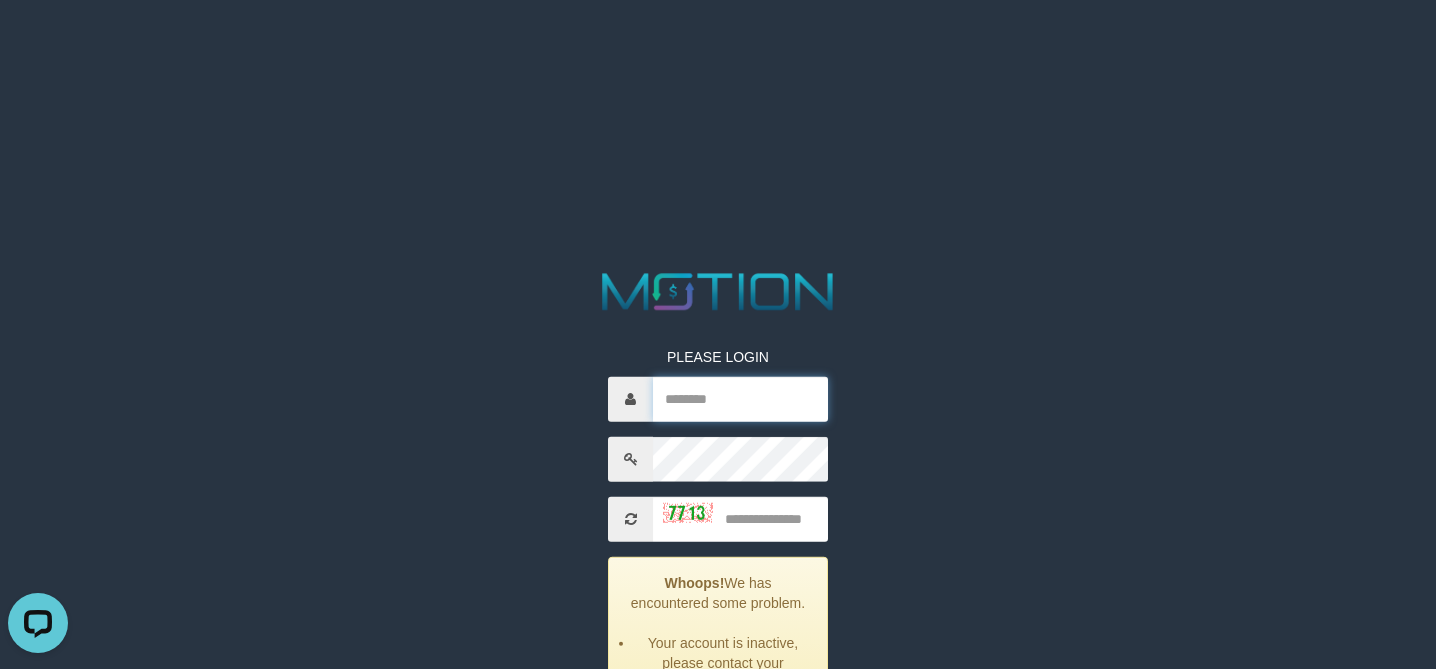 paste on "*********" 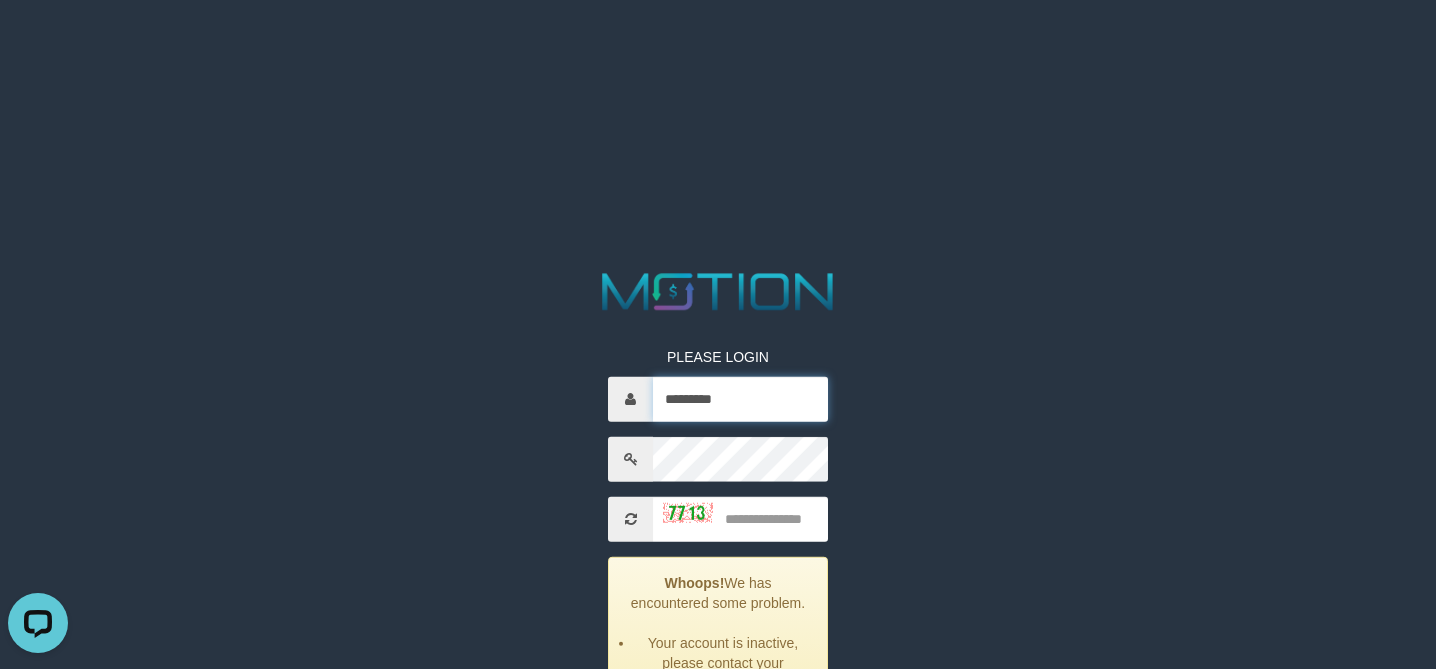 type on "*********" 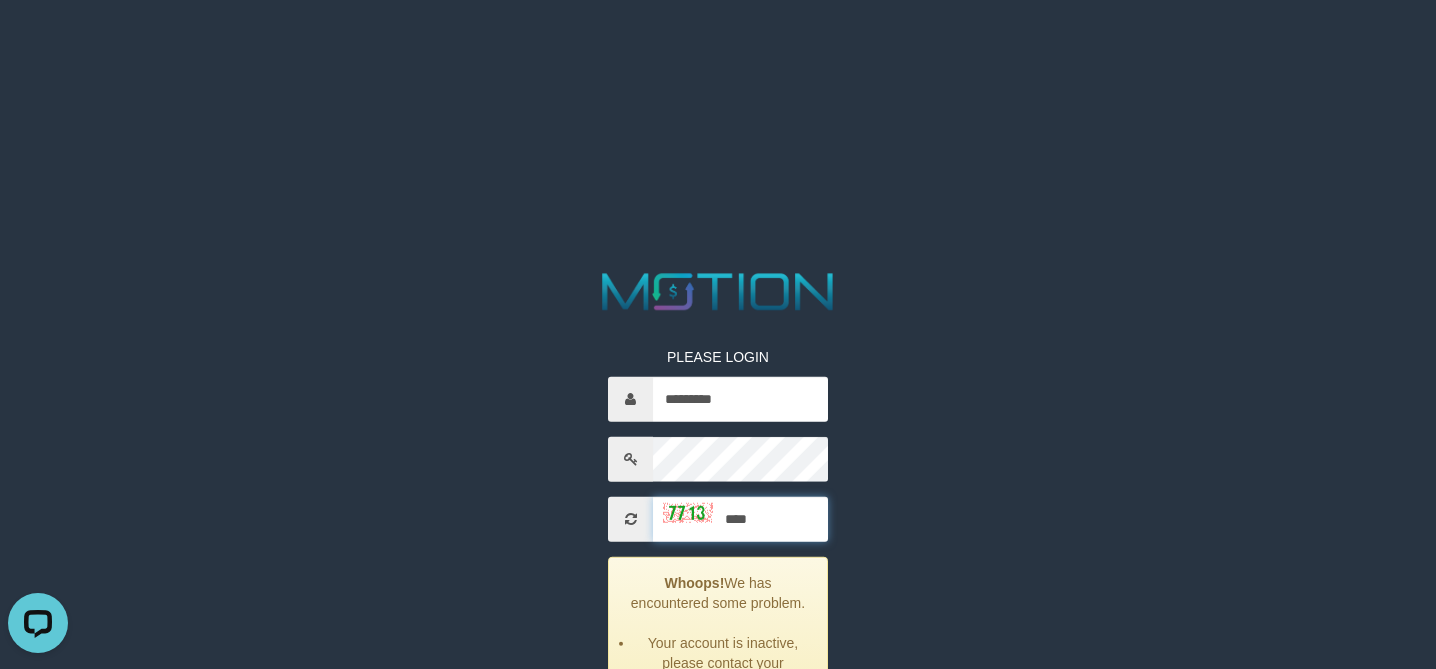 type on "****" 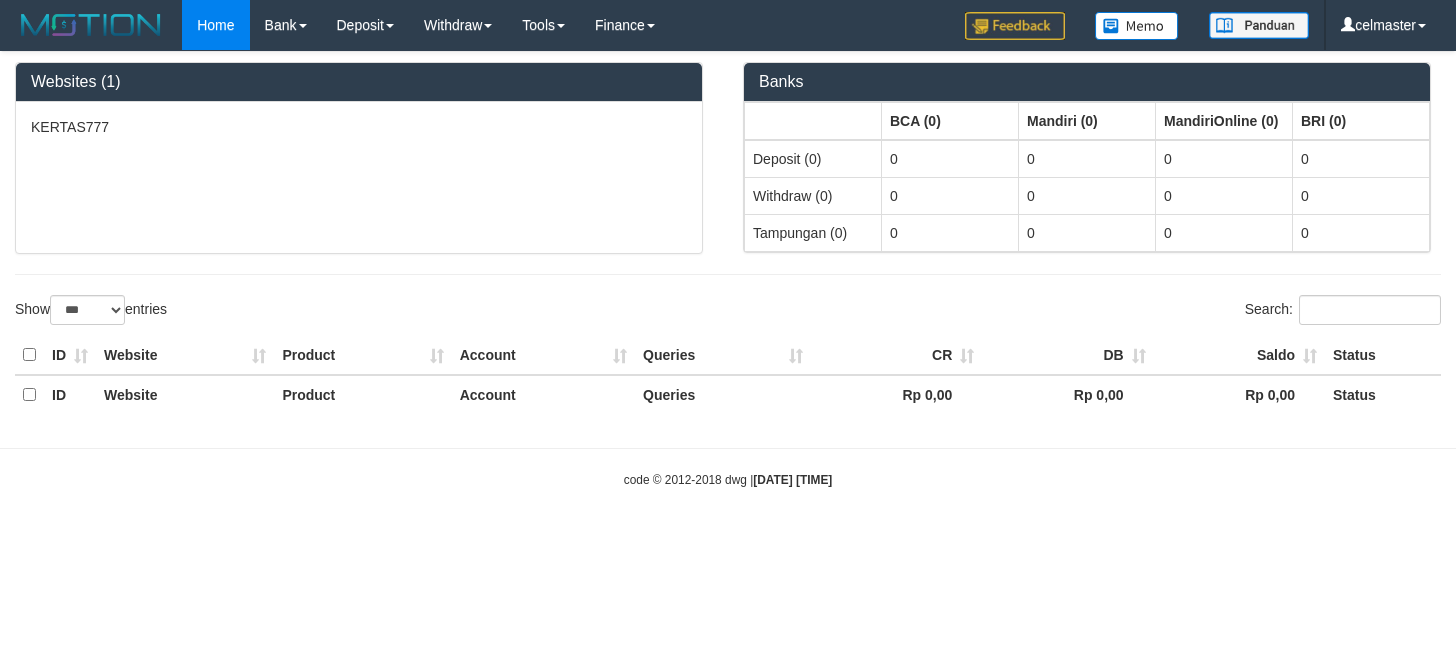 select on "***" 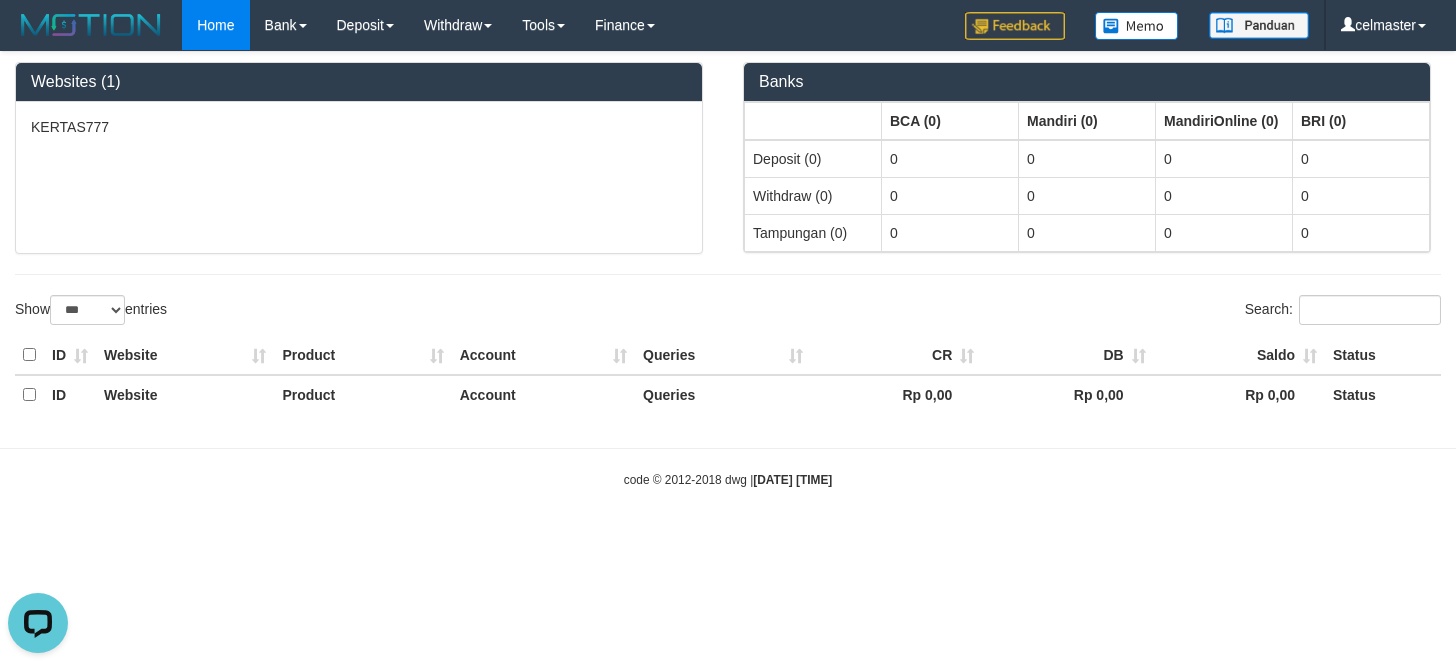 scroll, scrollTop: 0, scrollLeft: 0, axis: both 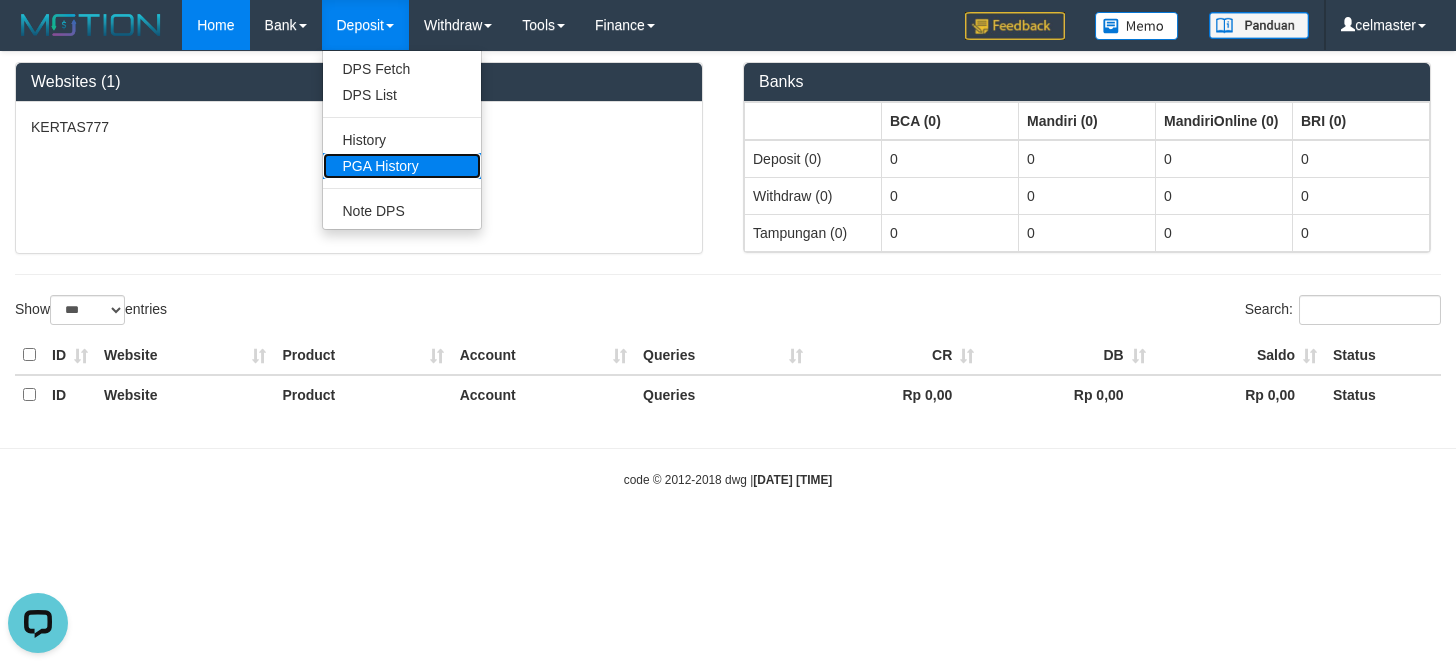 click on "PGA History" at bounding box center (402, 166) 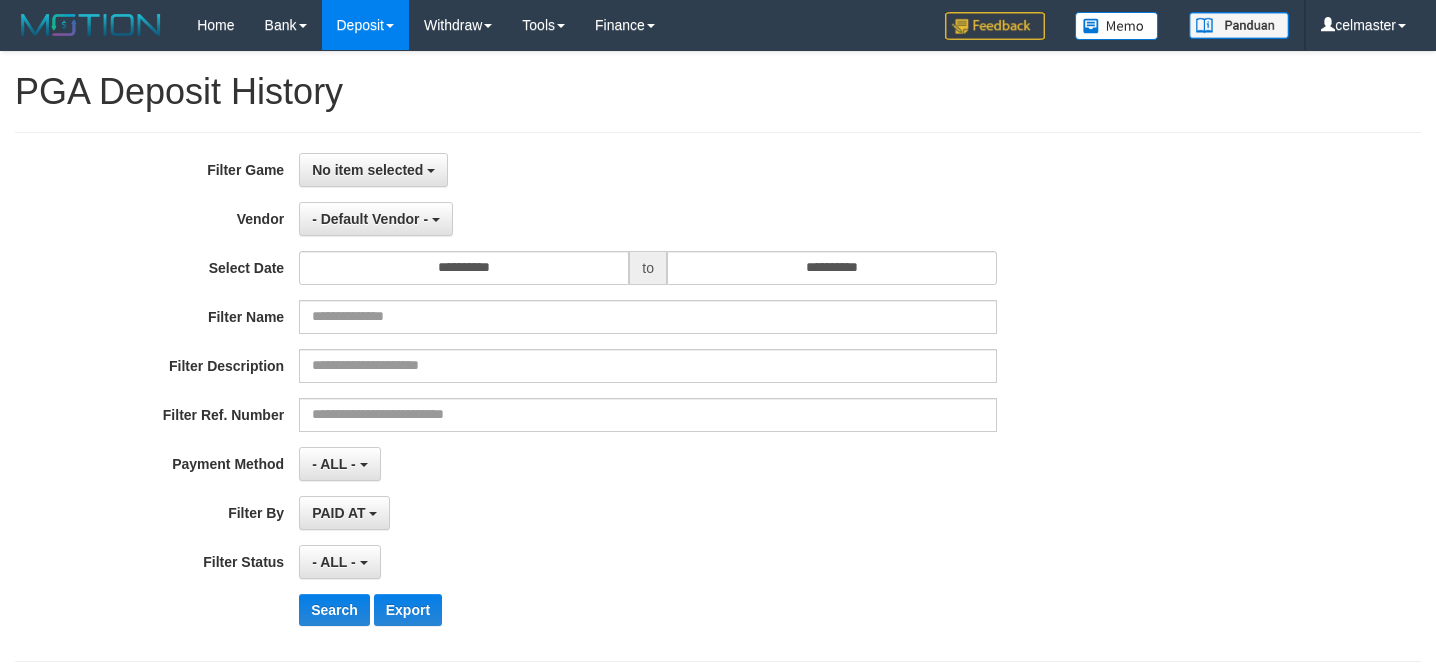 select 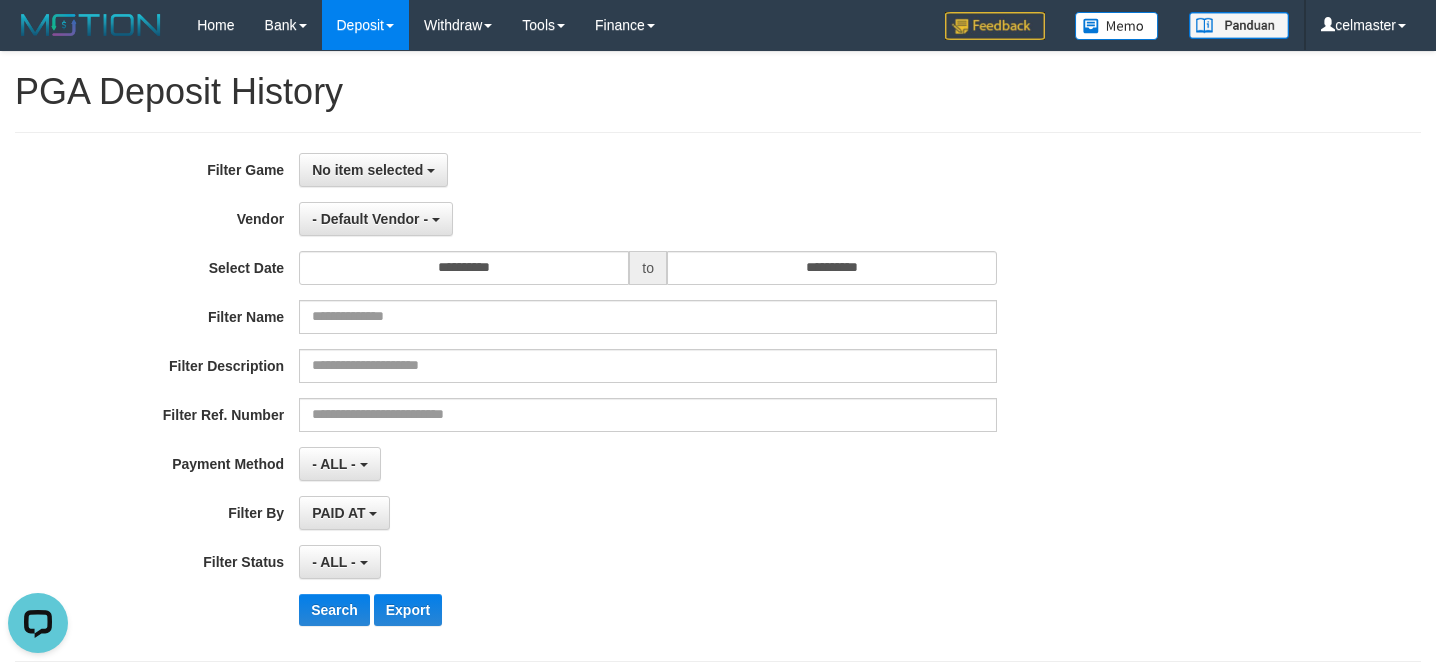 scroll, scrollTop: 0, scrollLeft: 0, axis: both 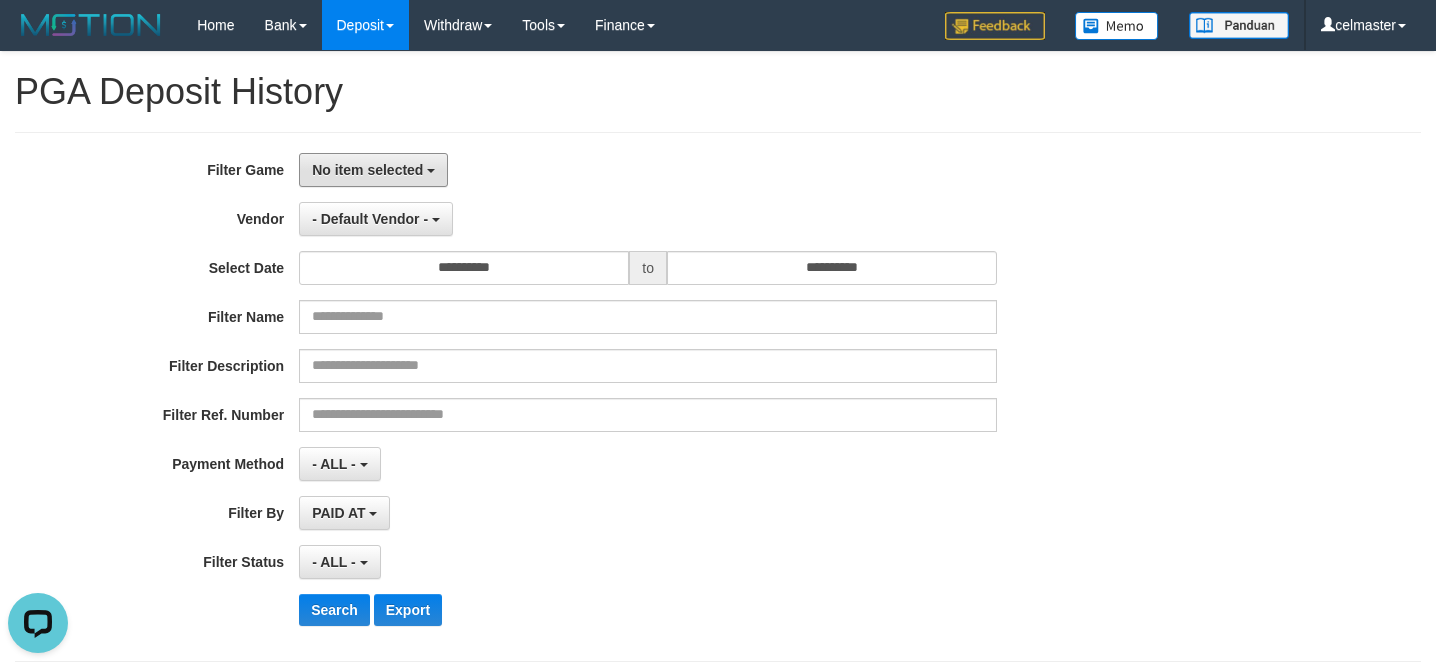 drag, startPoint x: 356, startPoint y: 174, endPoint x: 393, endPoint y: 278, distance: 110.38569 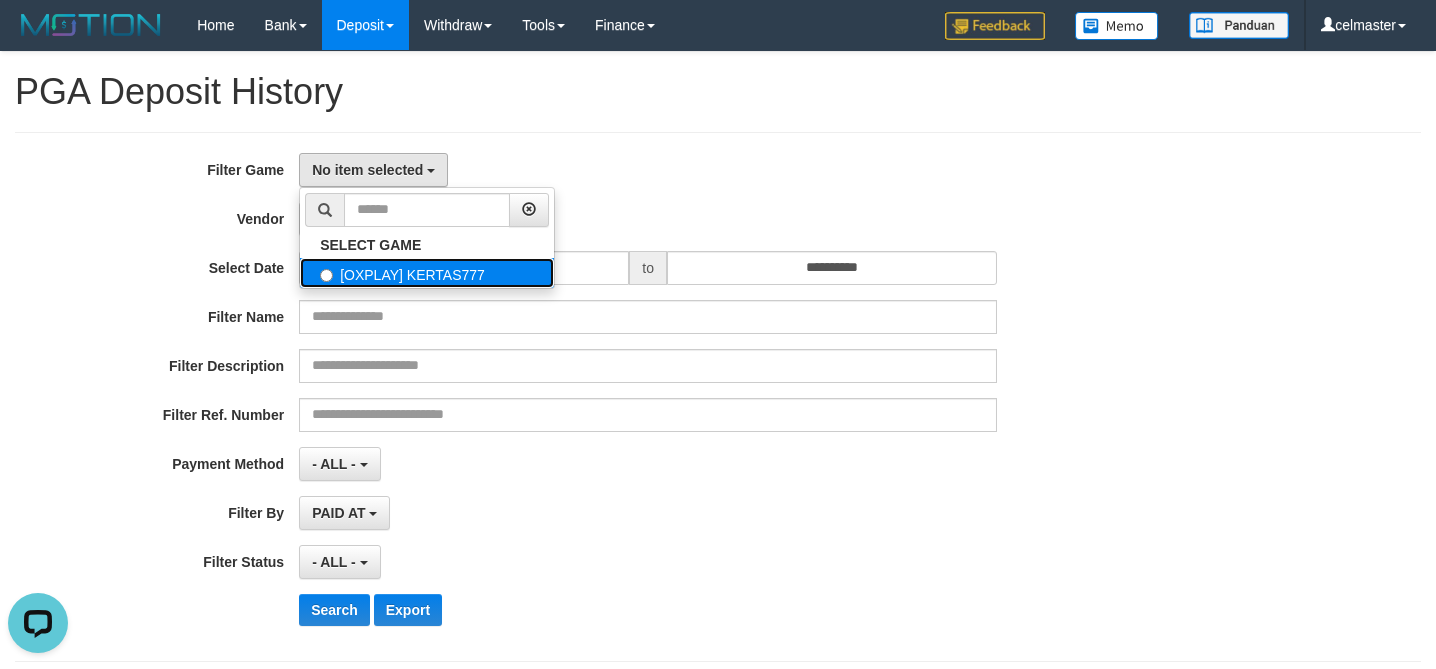 click on "[OXPLAY] KERTAS777" at bounding box center (427, 273) 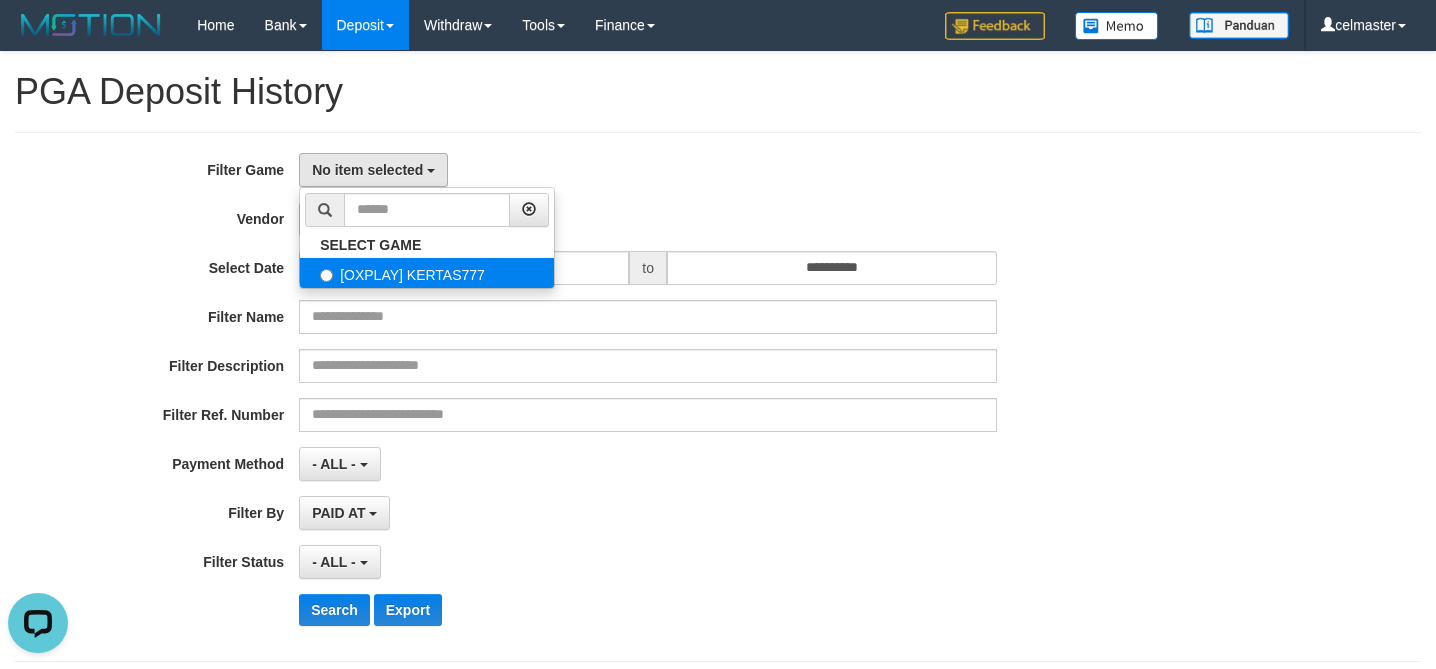 select on "****" 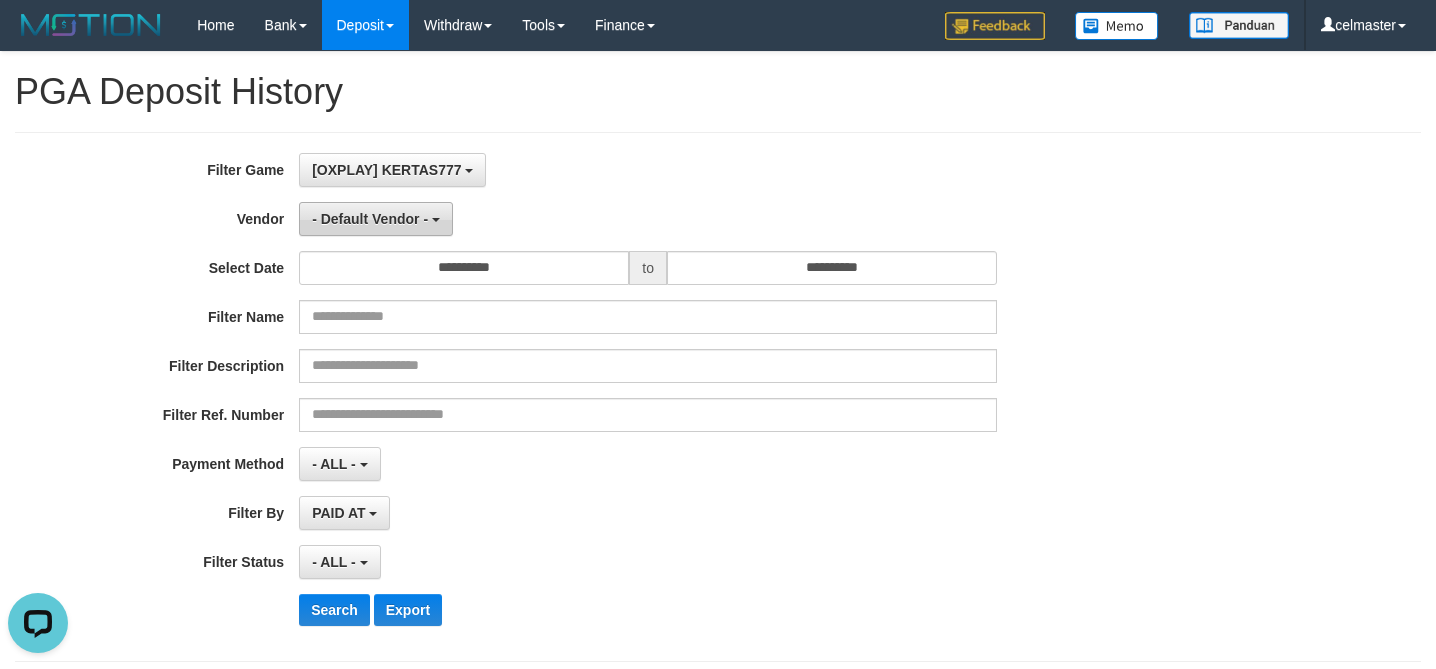 scroll, scrollTop: 17, scrollLeft: 0, axis: vertical 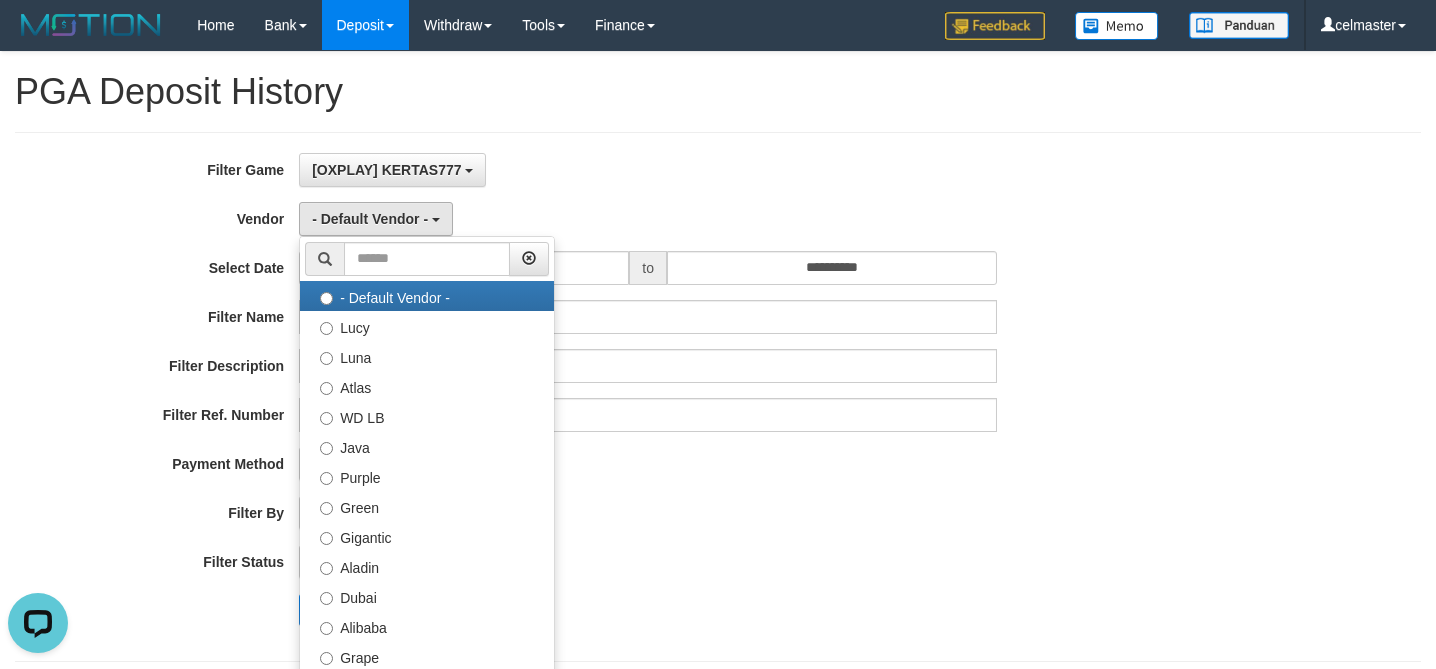 click on "[OXPLAY] KERTAS777
SELECT GAME
[OXPLAY] KERTAS777" at bounding box center [648, 170] 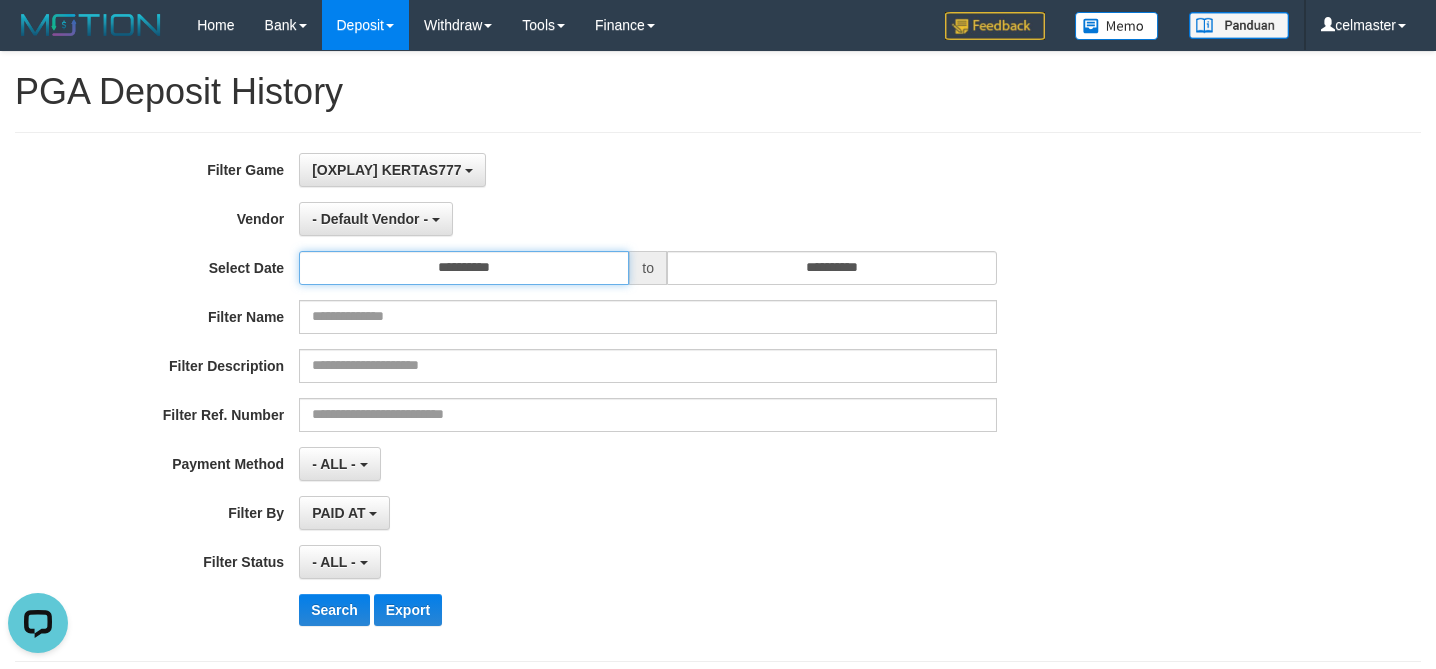 click on "**********" at bounding box center (464, 268) 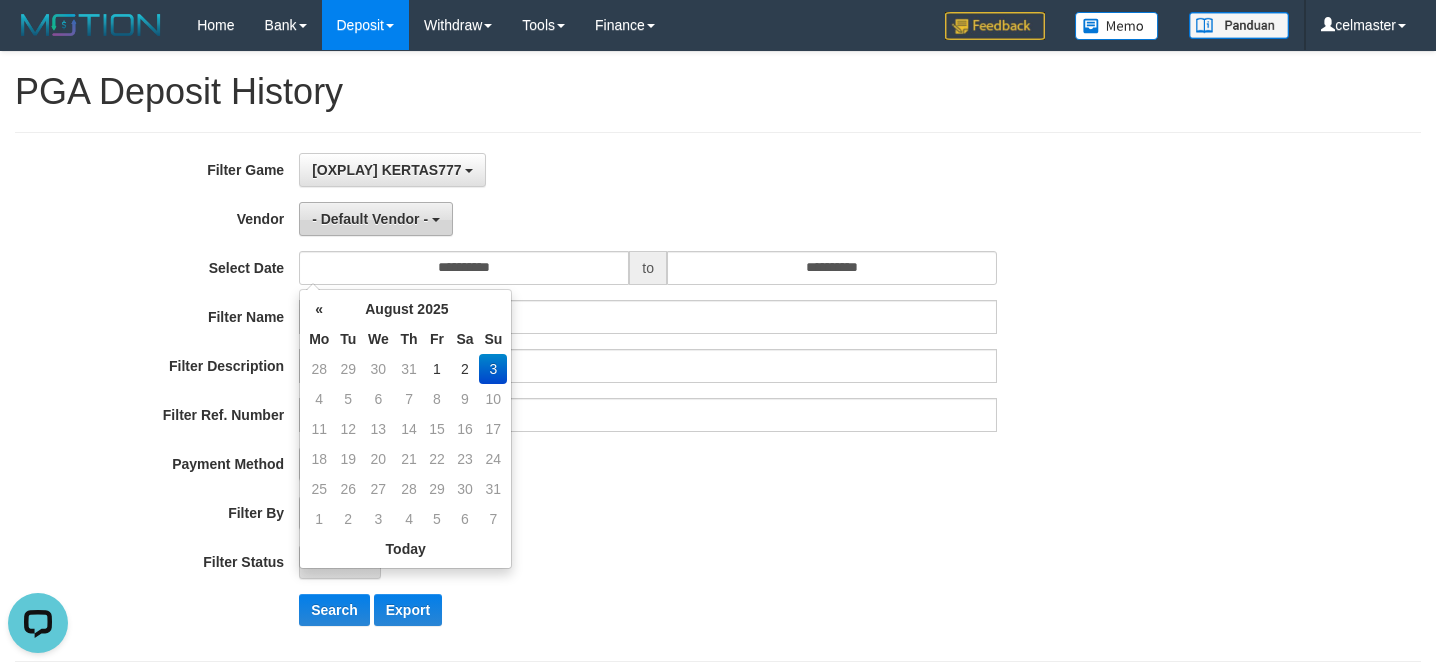 click on "- Default Vendor -" at bounding box center [370, 219] 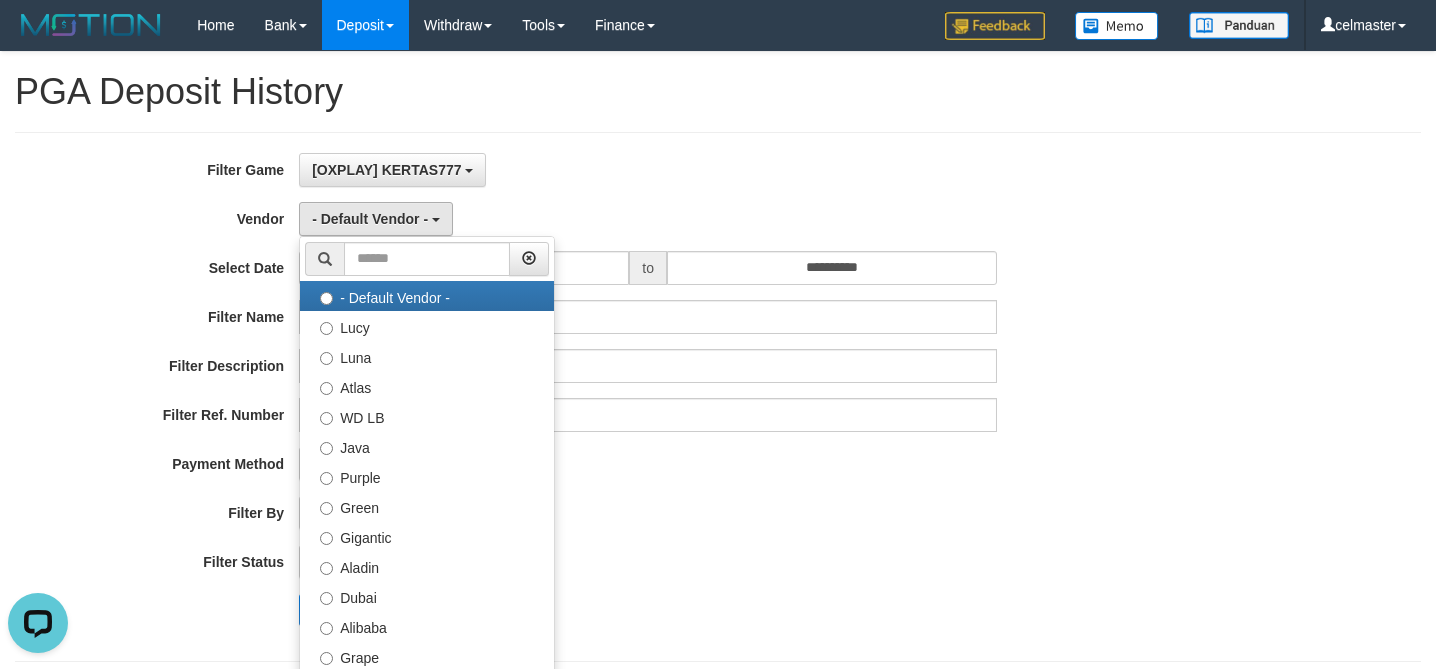 click on "[OXPLAY] KERTAS777
SELECT GAME
[OXPLAY] KERTAS777" at bounding box center (648, 170) 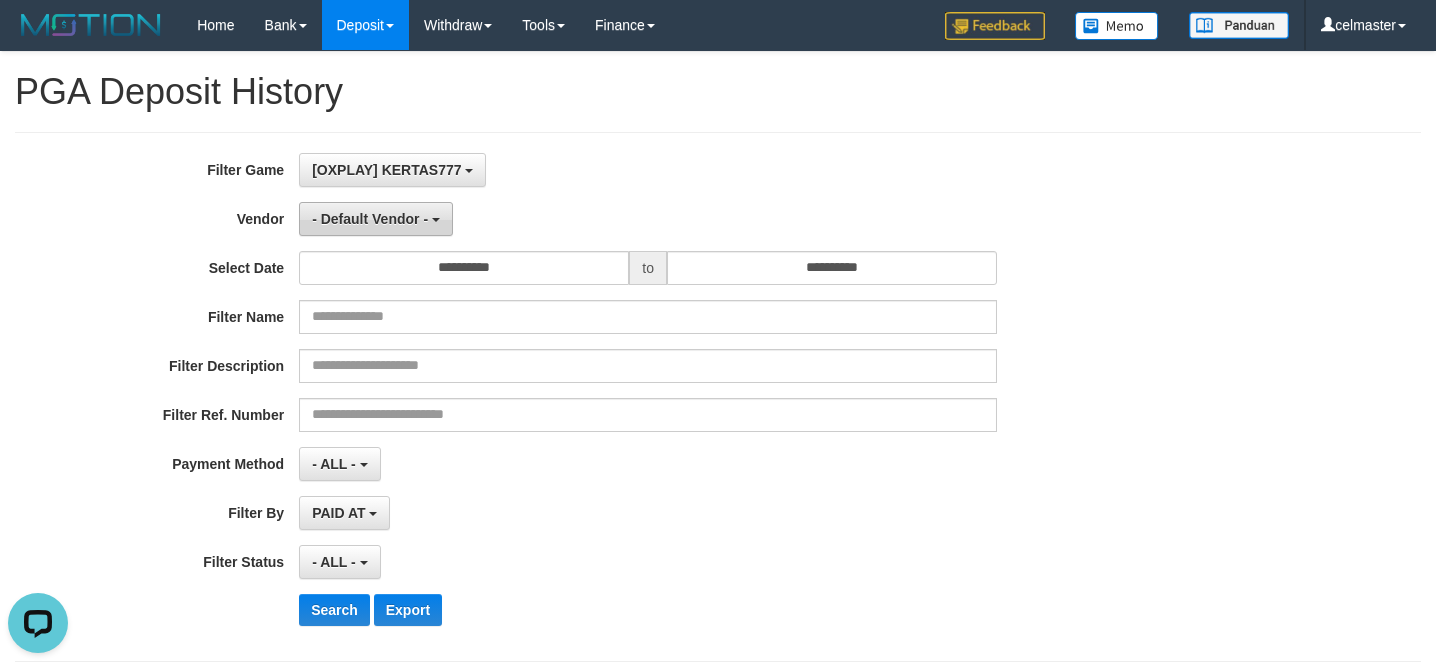click on "- Default Vendor -" at bounding box center (370, 219) 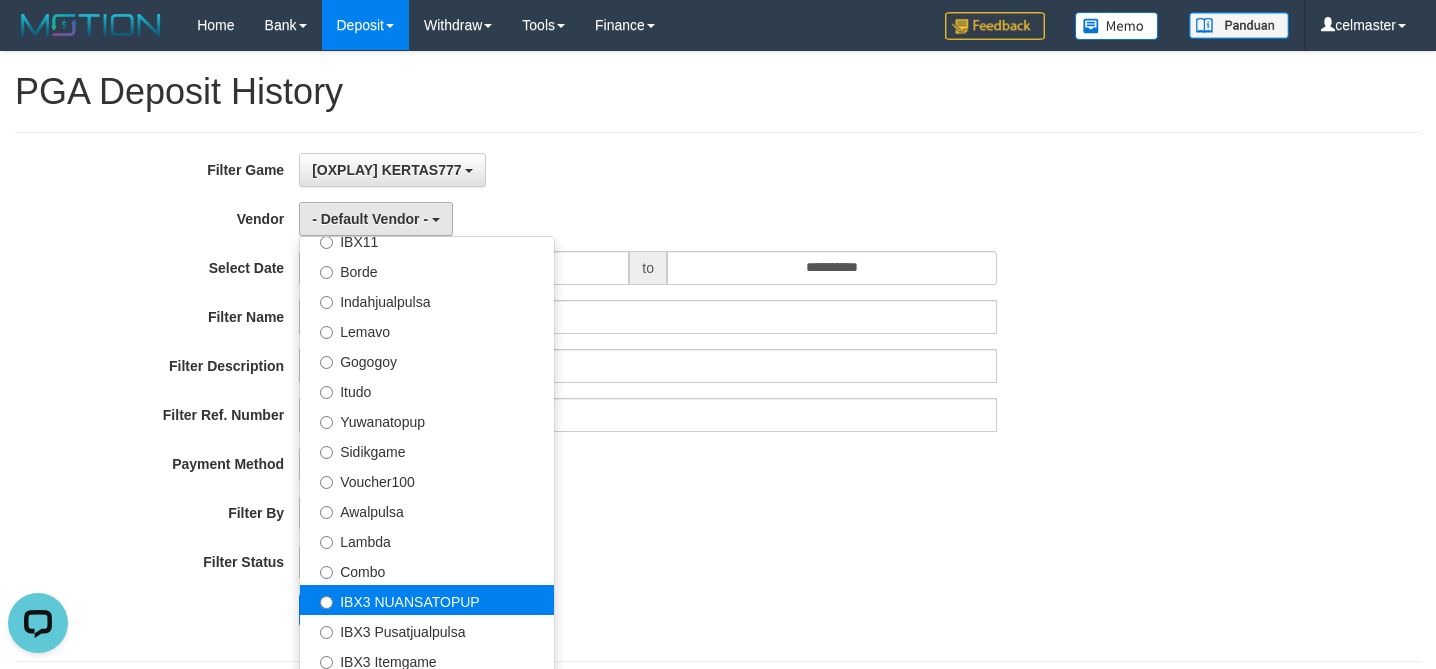 scroll, scrollTop: 657, scrollLeft: 0, axis: vertical 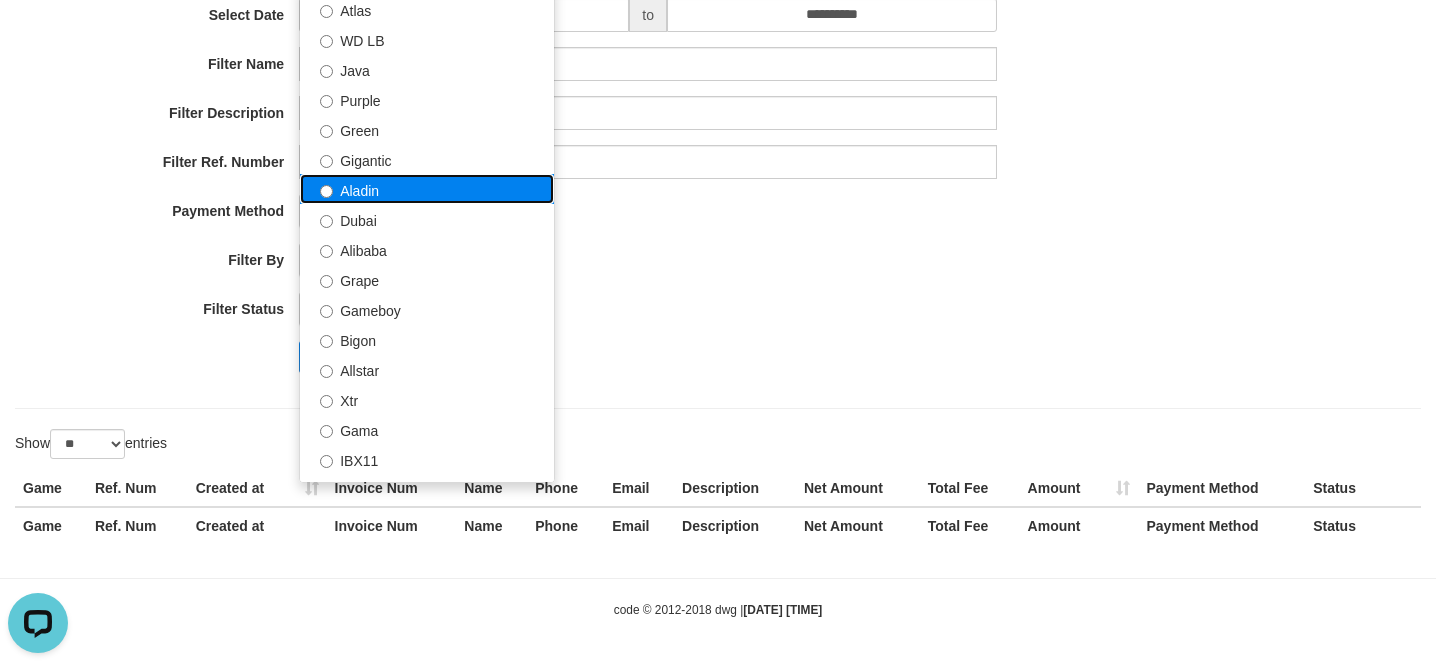 click on "Aladin" at bounding box center [427, 189] 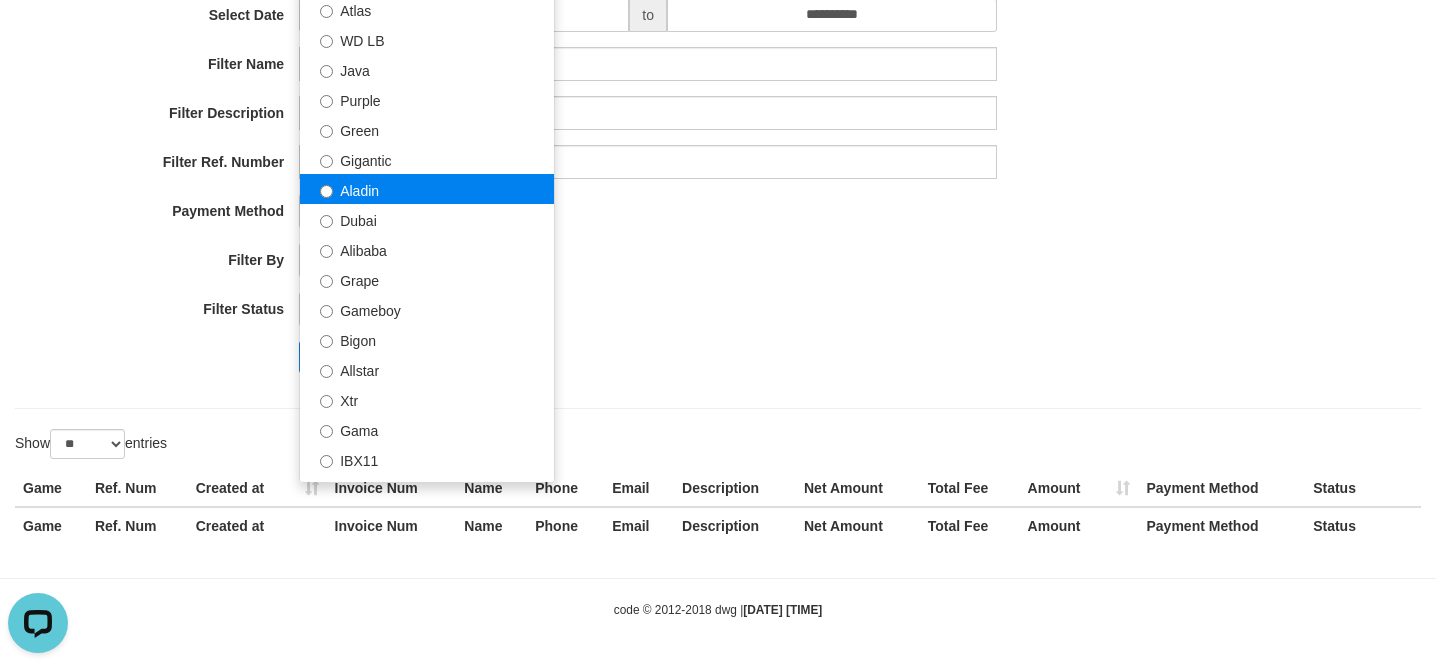 select on "**********" 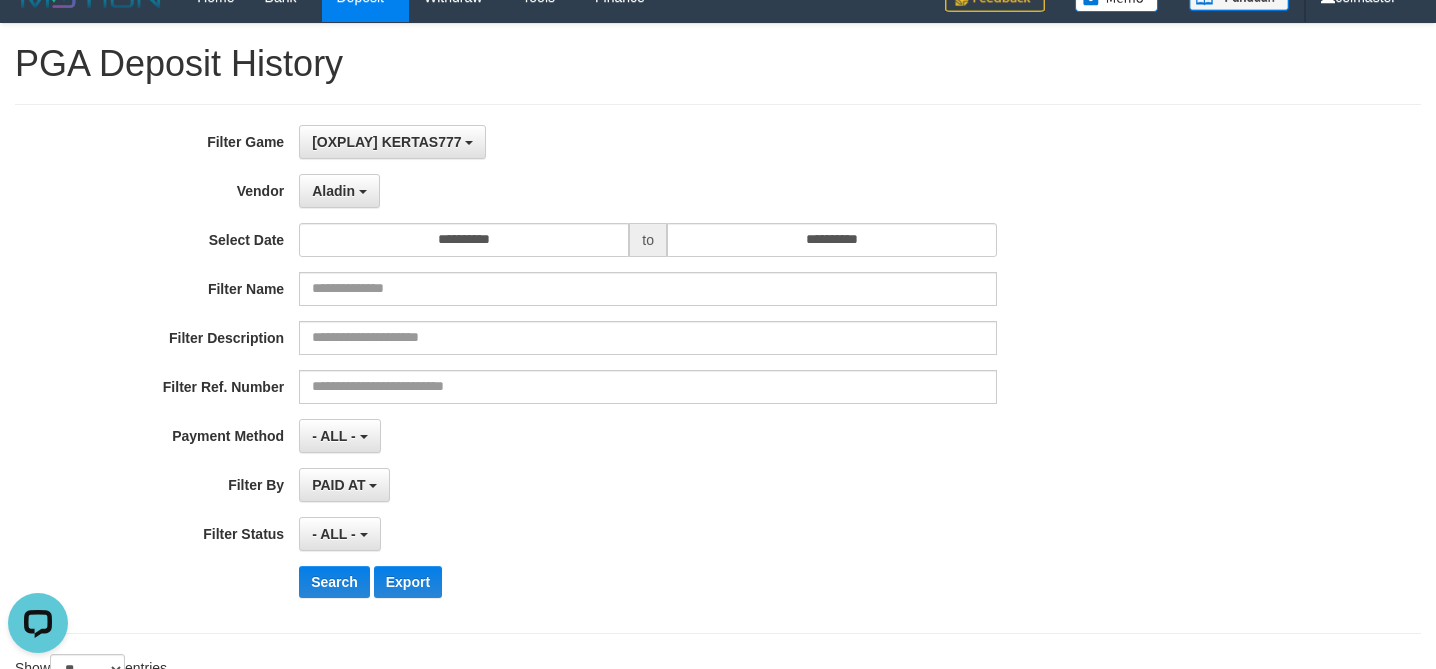 scroll, scrollTop: 0, scrollLeft: 0, axis: both 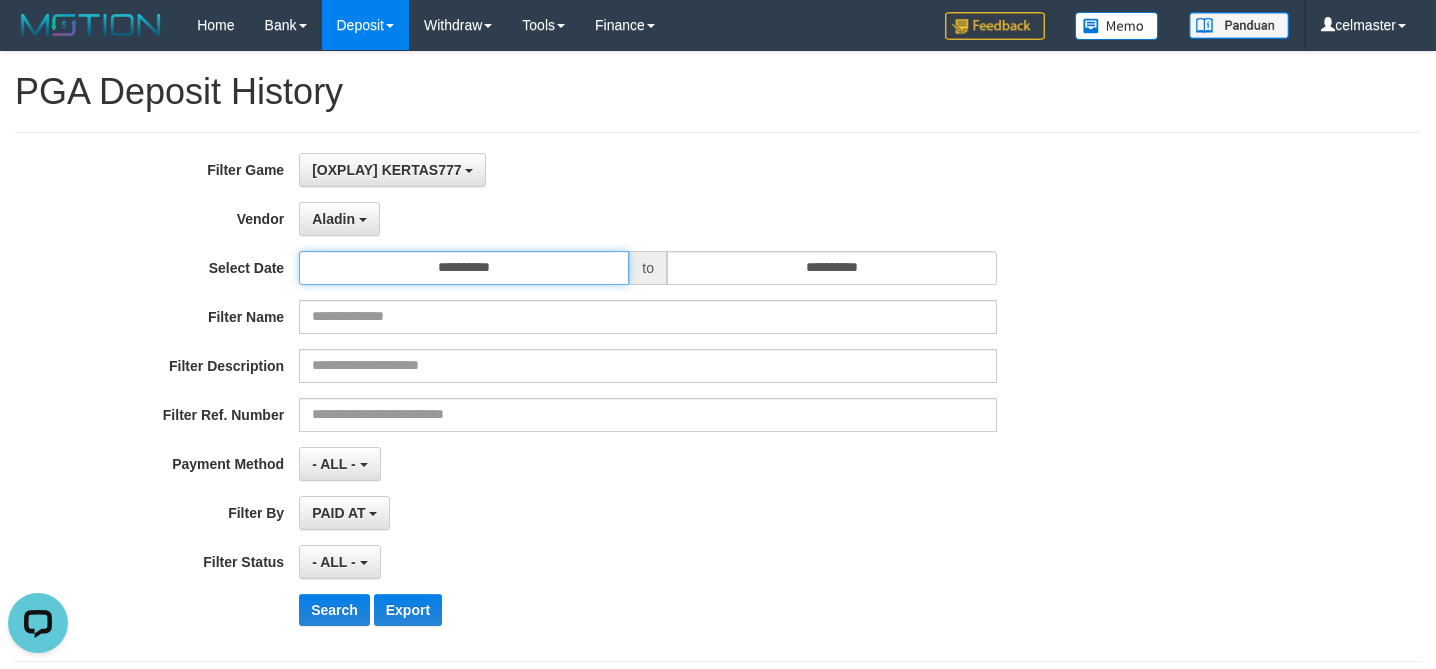 click on "**********" at bounding box center [464, 268] 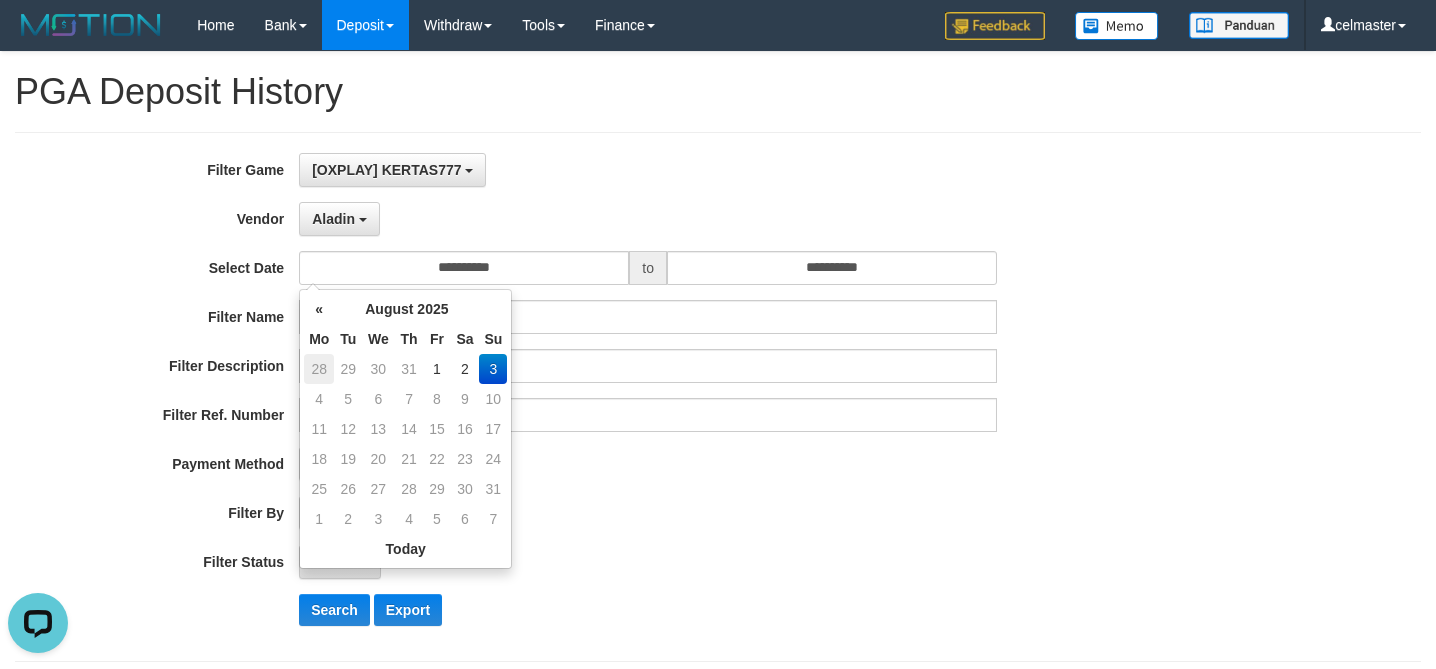 click on "28" at bounding box center (319, 369) 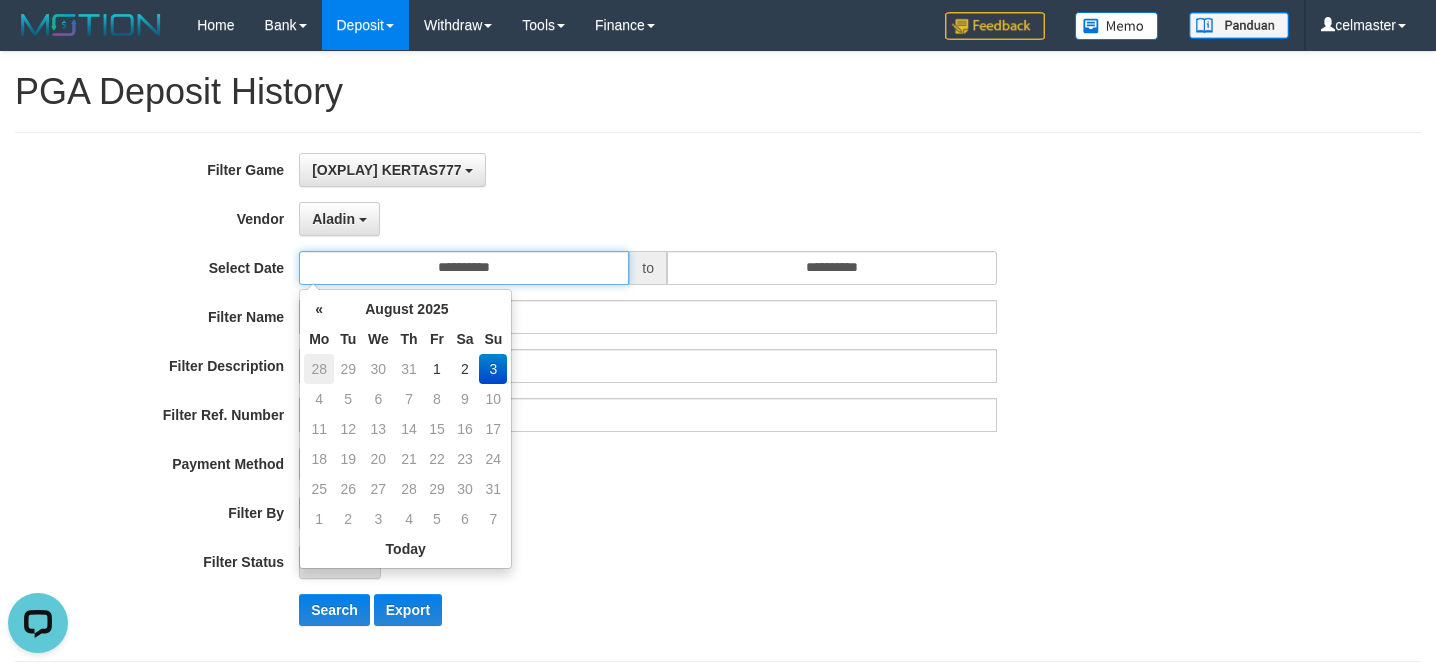 type on "**********" 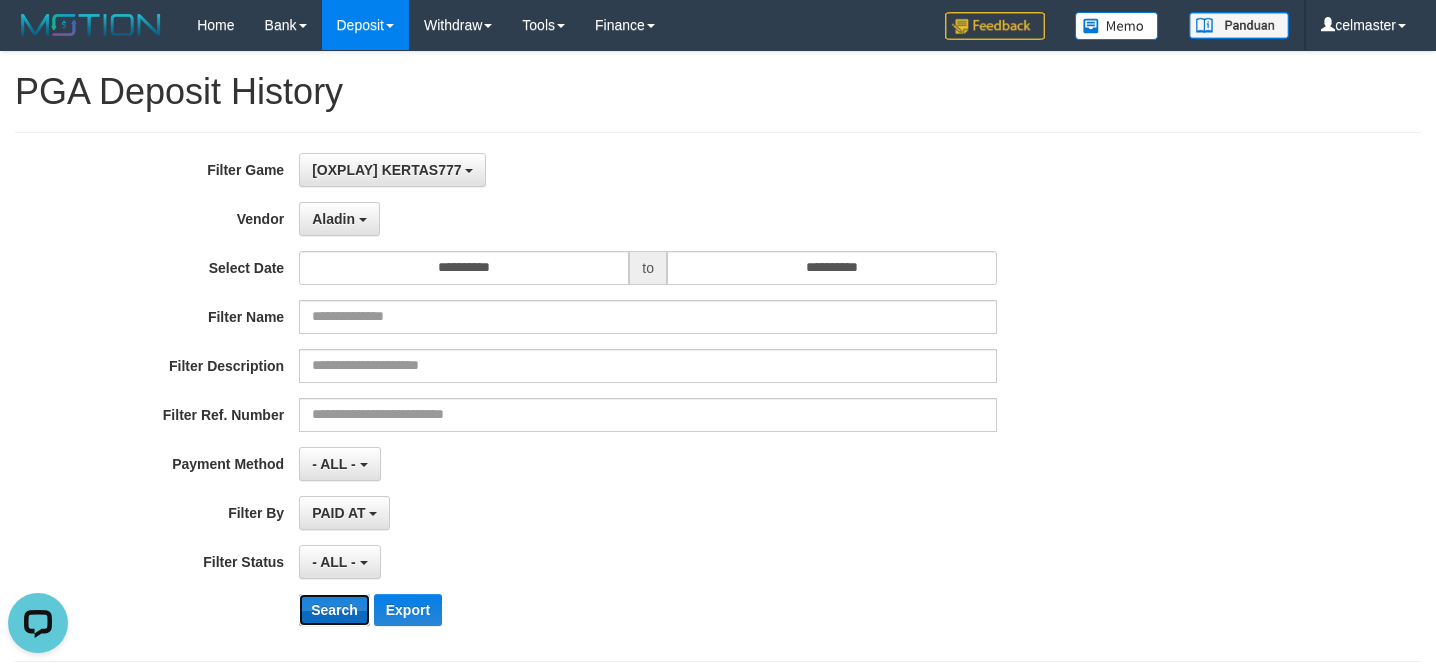 click on "Search" at bounding box center (334, 610) 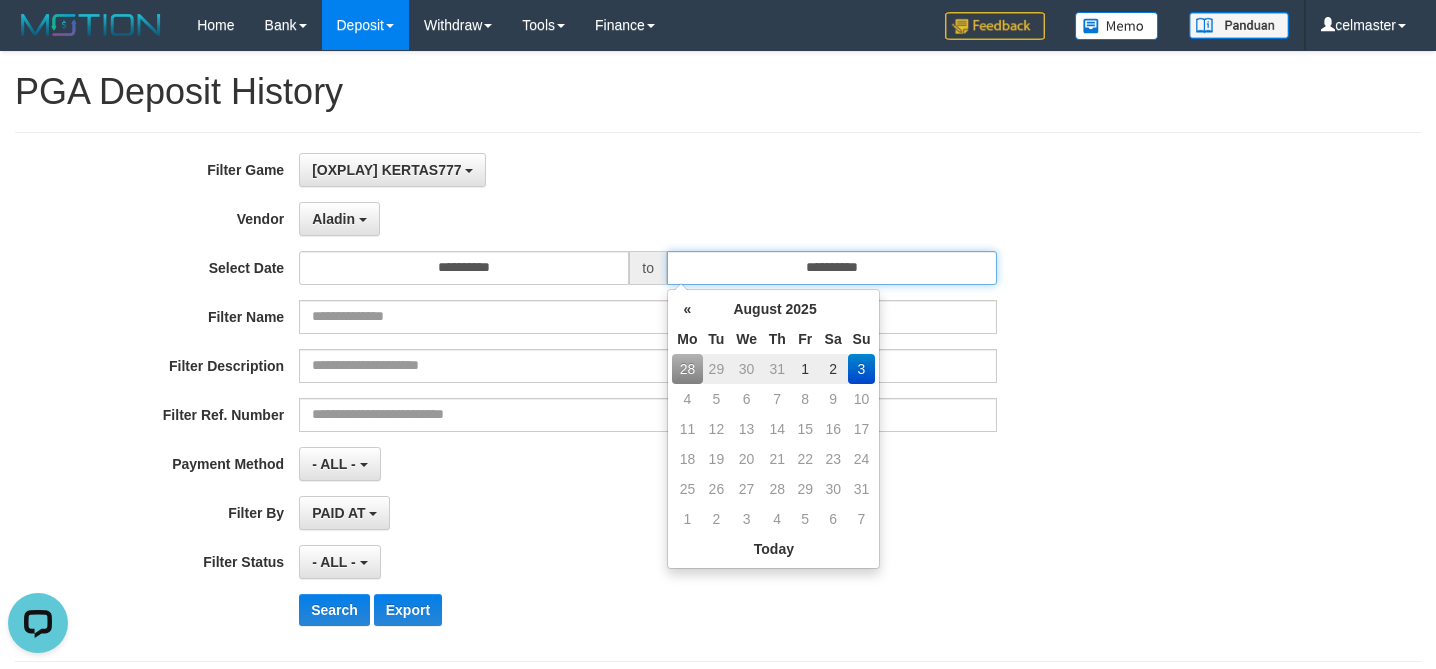 click on "**********" at bounding box center [832, 268] 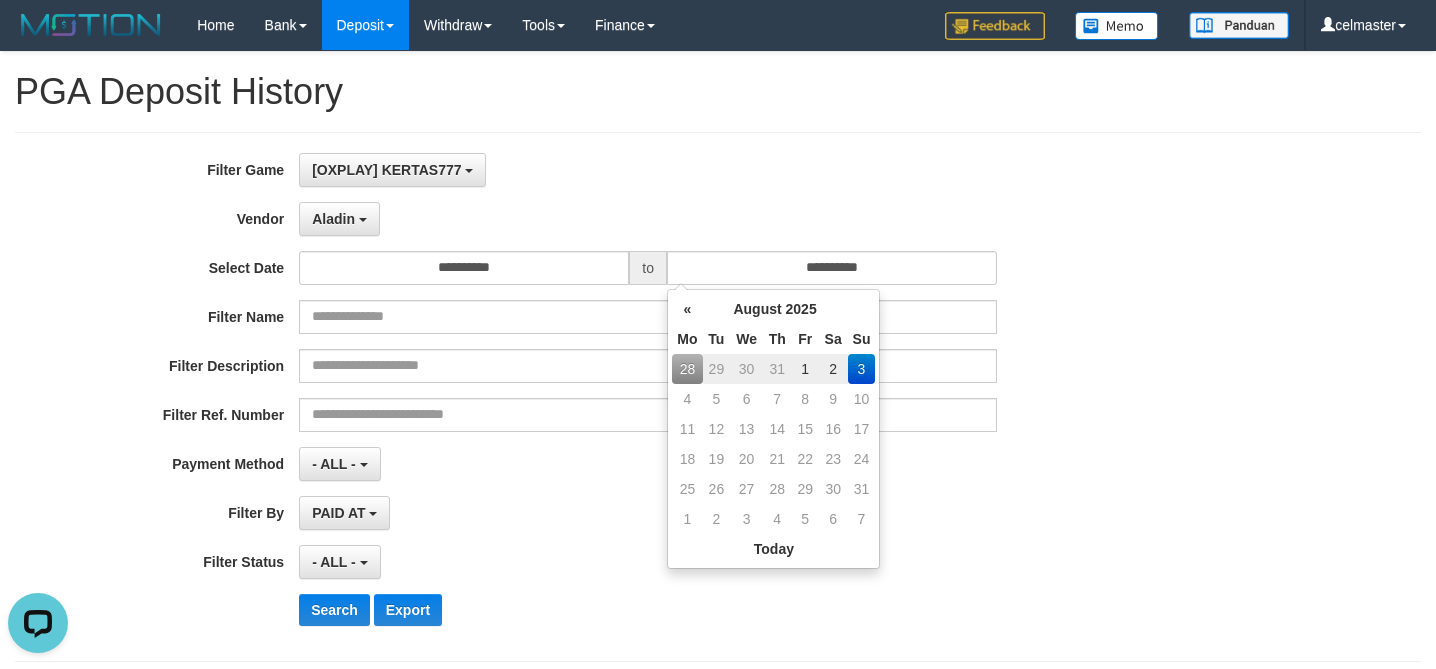 click on "2" at bounding box center (833, 369) 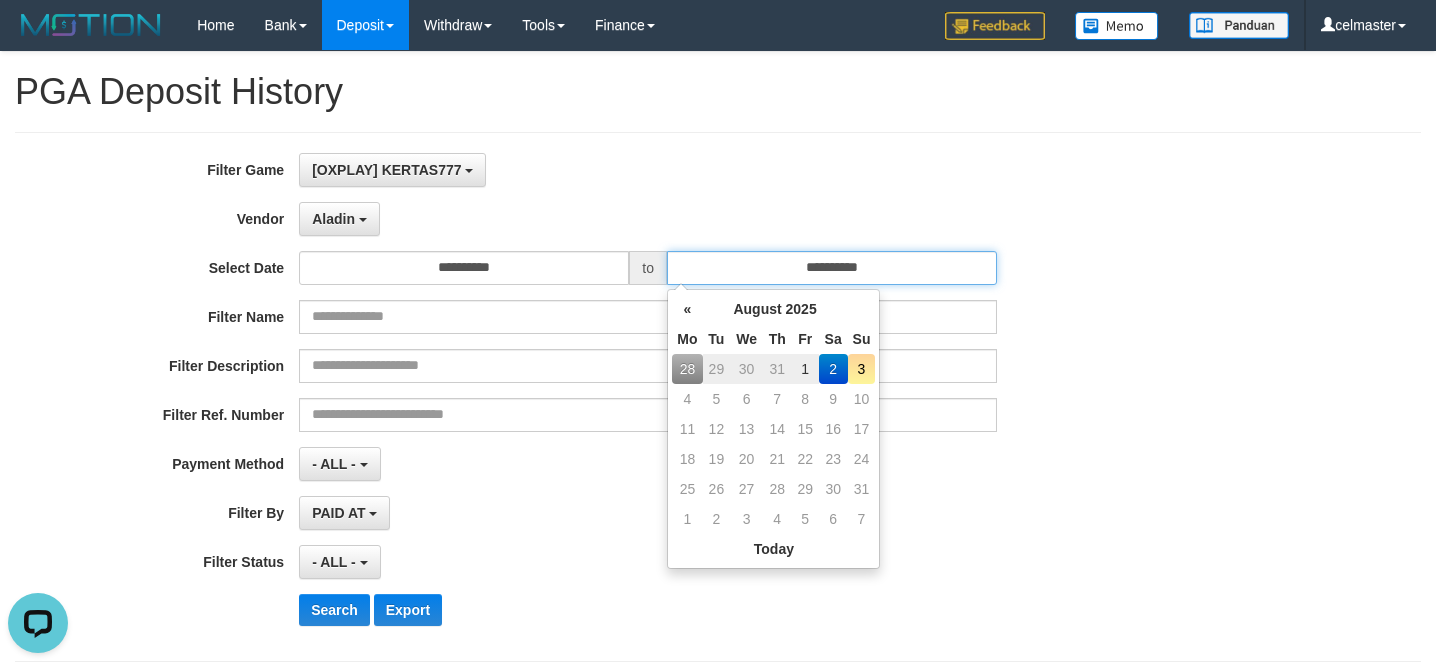 type on "**********" 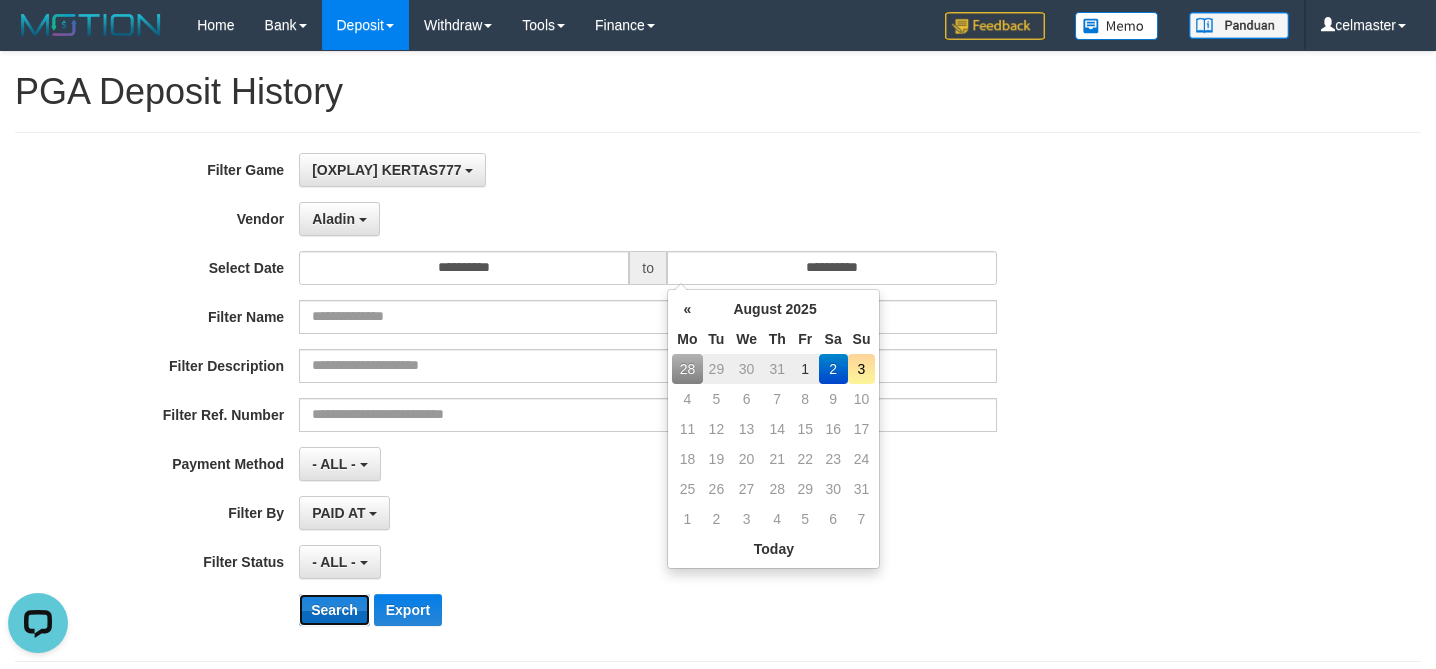 click on "Search" at bounding box center [334, 610] 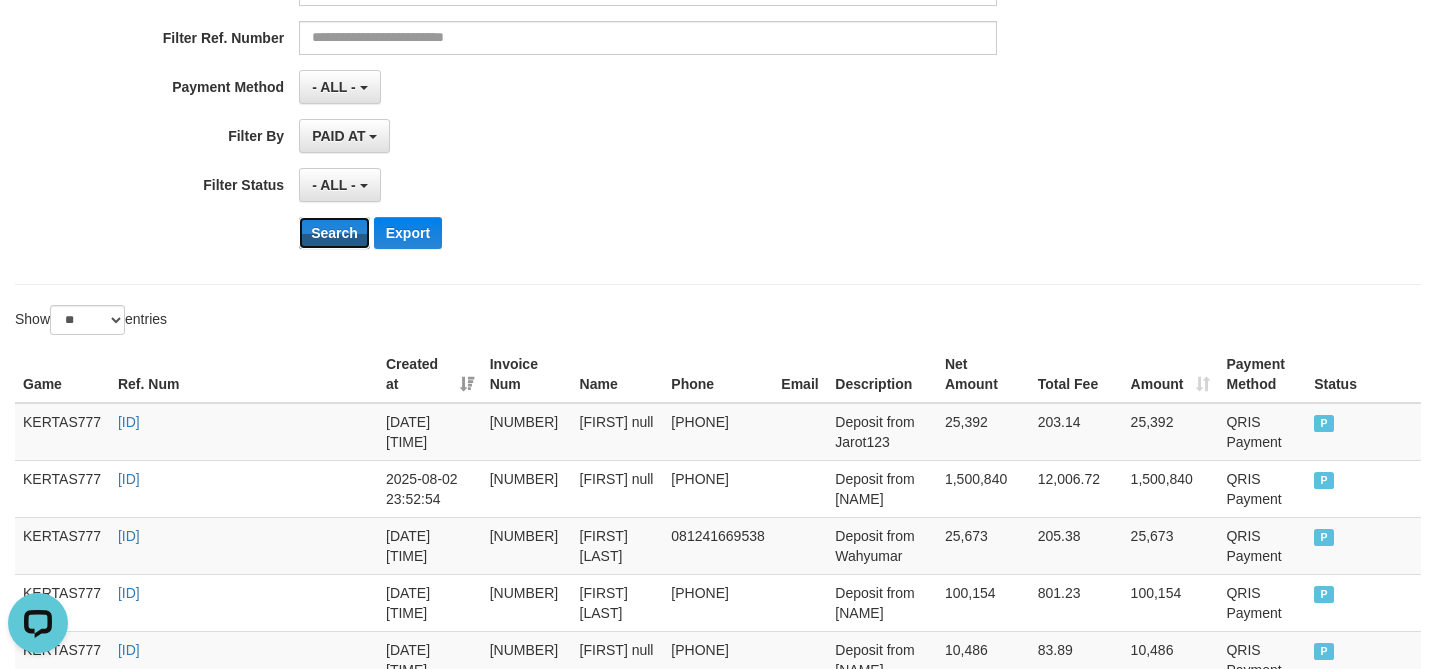 scroll, scrollTop: 400, scrollLeft: 0, axis: vertical 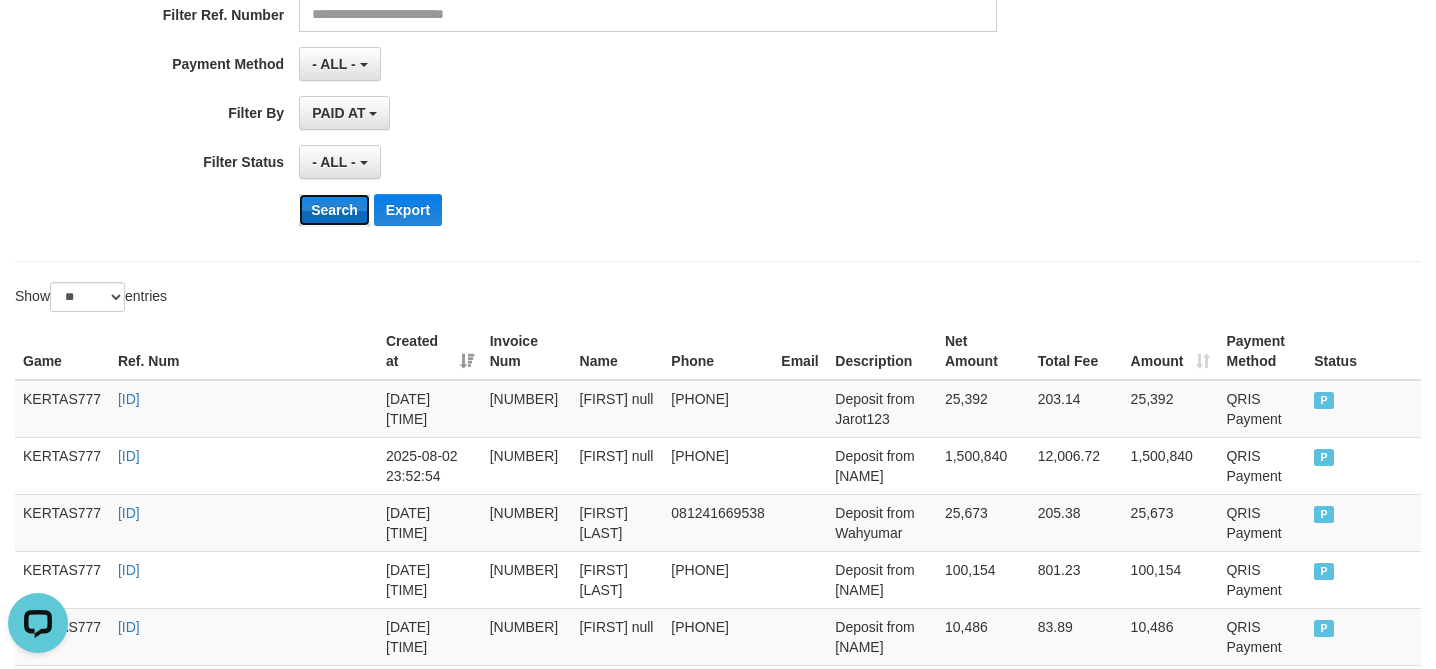 click on "Search" at bounding box center [334, 210] 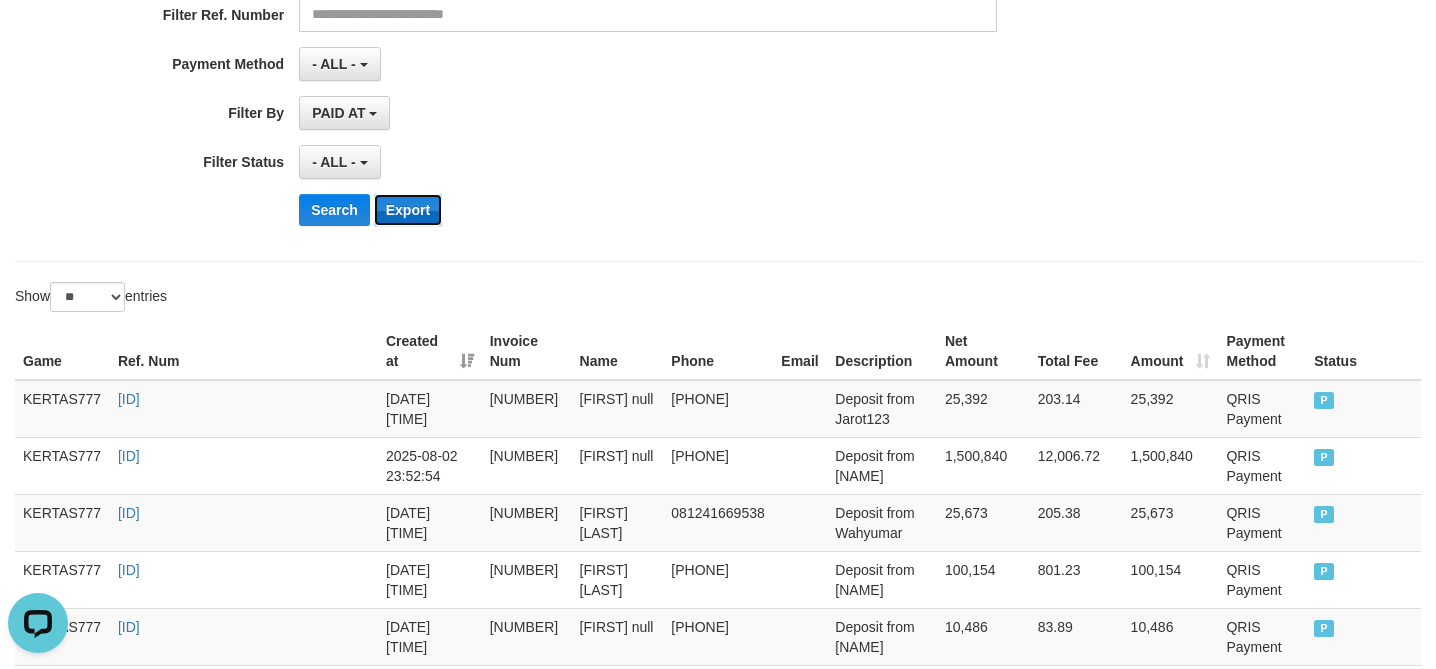click on "Export" at bounding box center [408, 210] 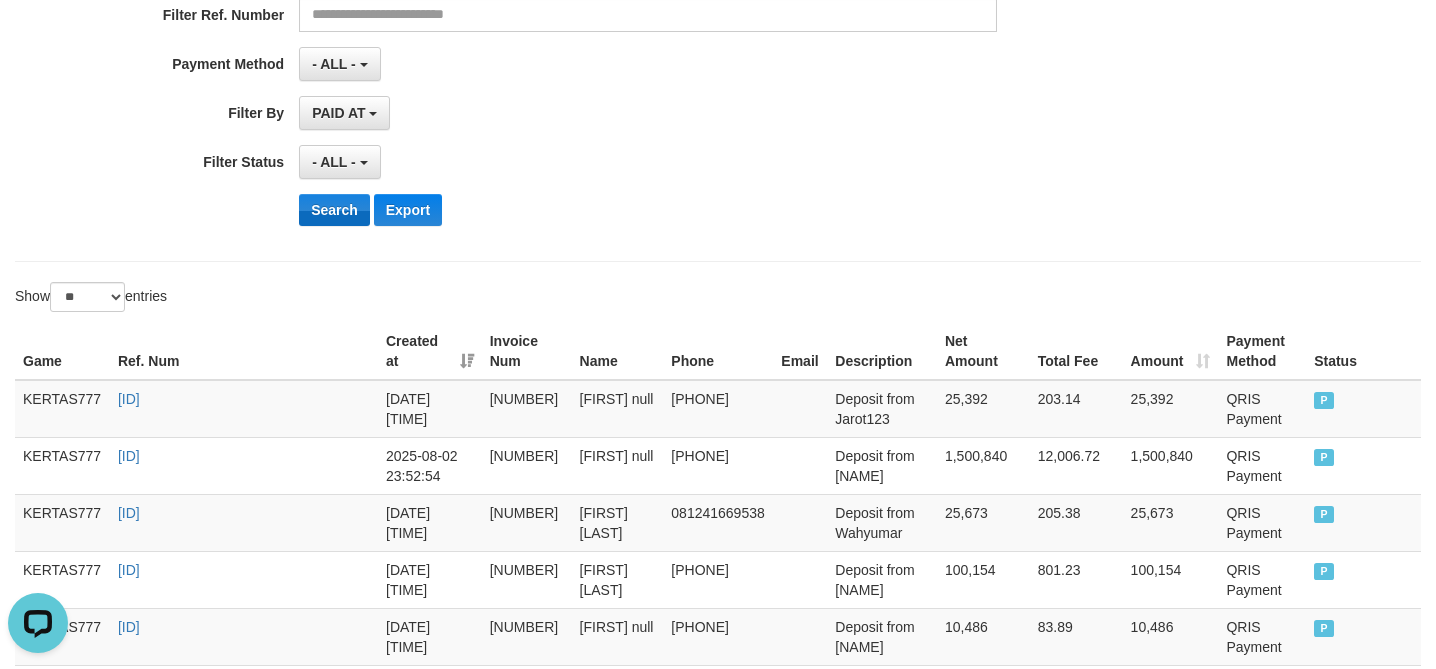 scroll, scrollTop: 0, scrollLeft: 0, axis: both 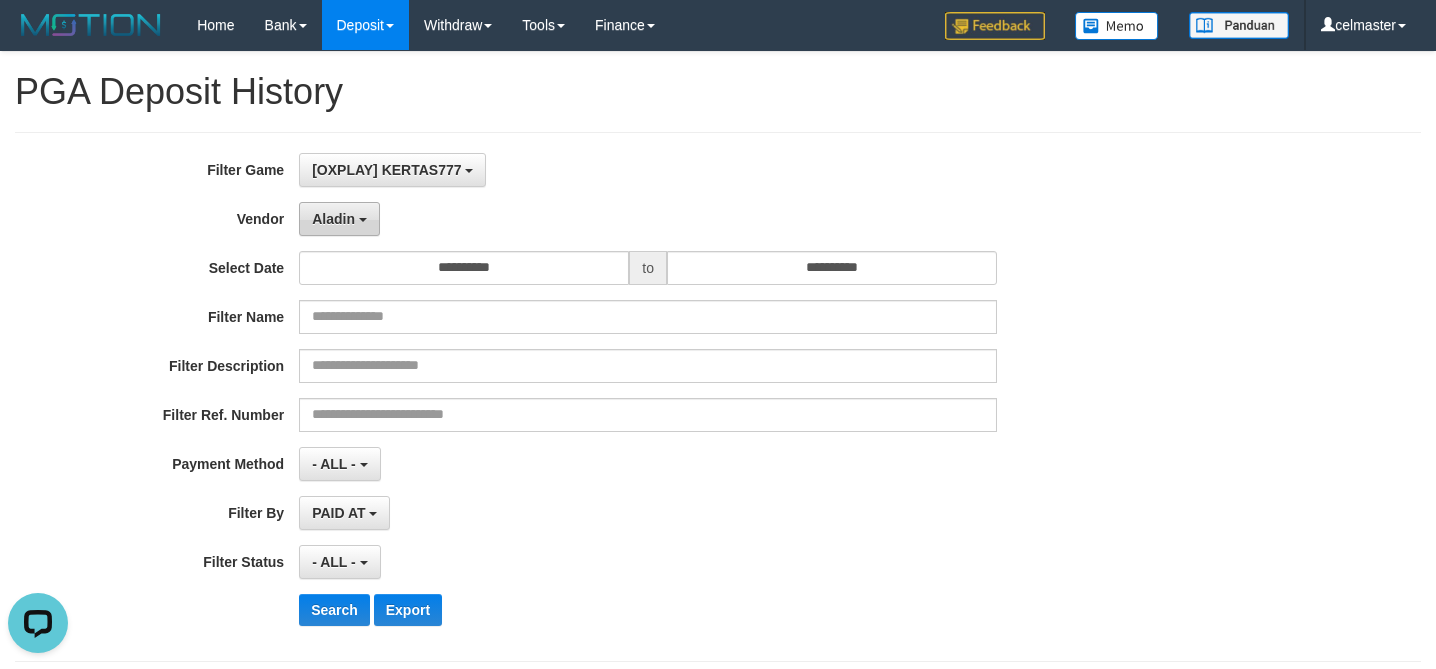 click on "Aladin" at bounding box center (333, 219) 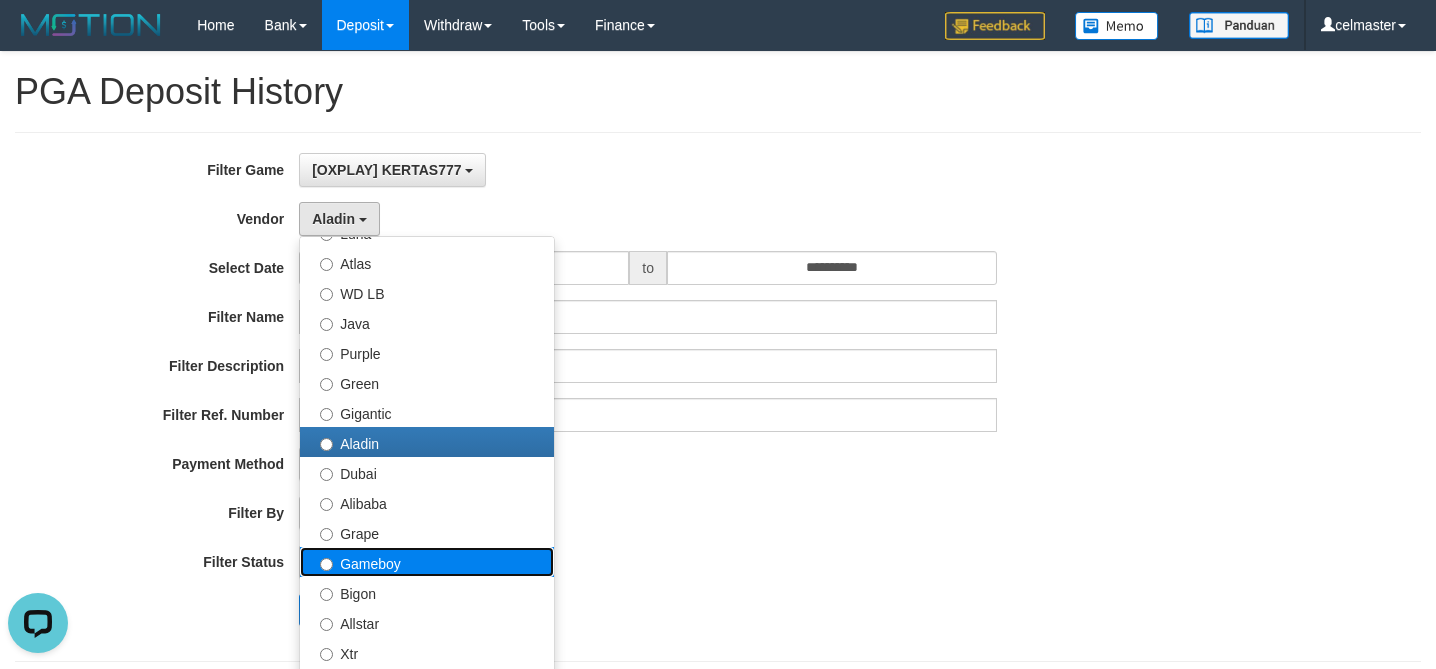 click on "Gameboy" at bounding box center (427, 562) 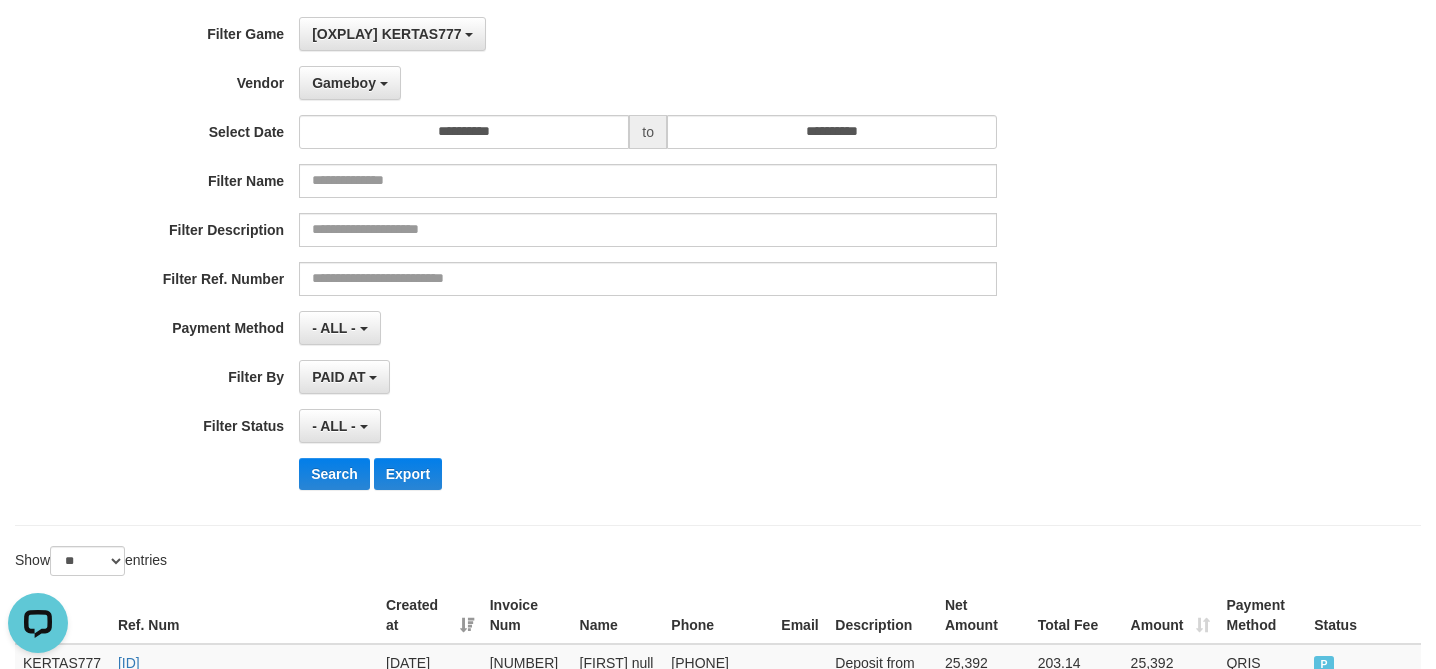 scroll, scrollTop: 266, scrollLeft: 0, axis: vertical 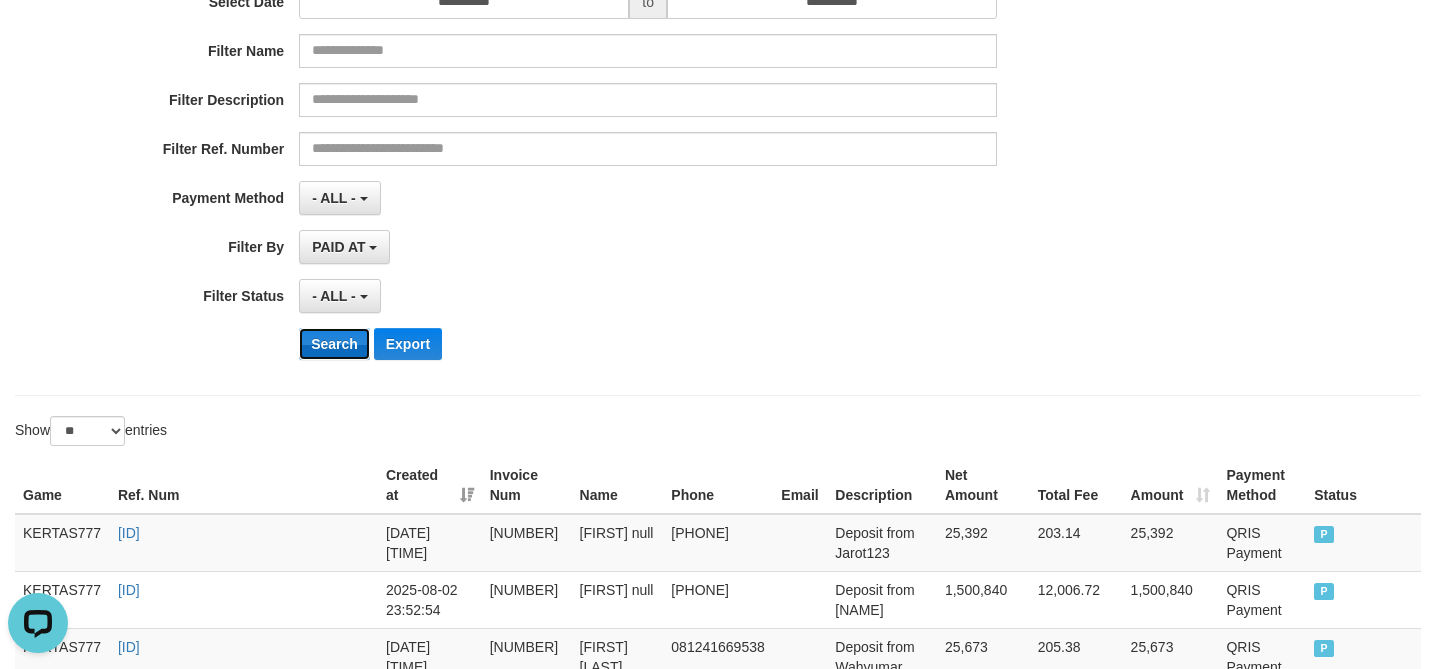 click on "Search" at bounding box center (334, 344) 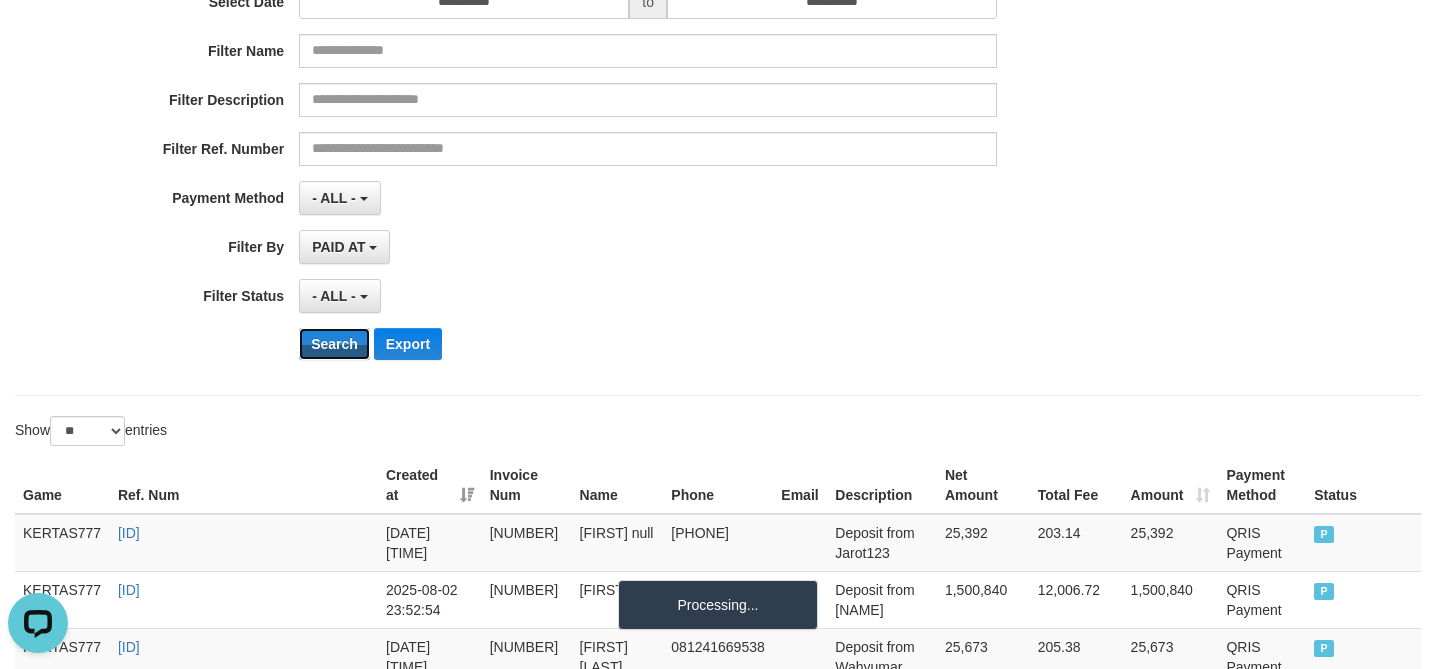 scroll, scrollTop: 400, scrollLeft: 0, axis: vertical 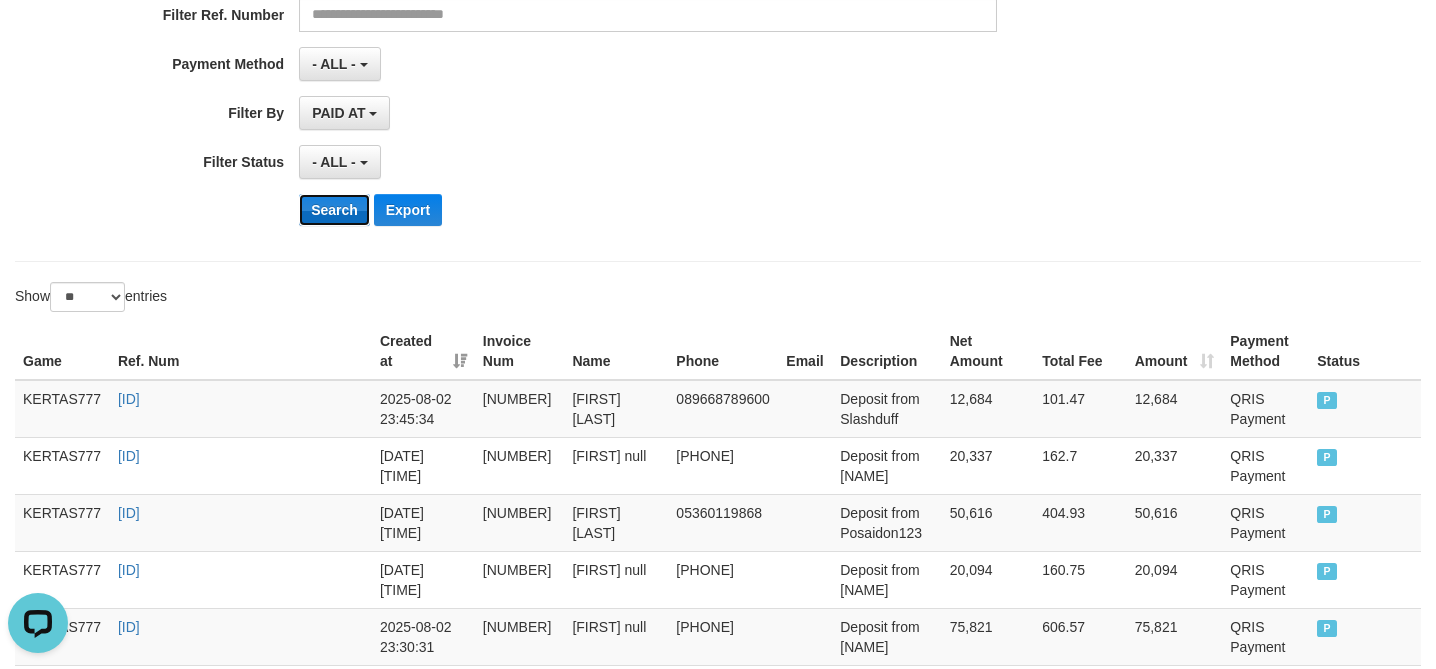 click on "Search" at bounding box center [334, 210] 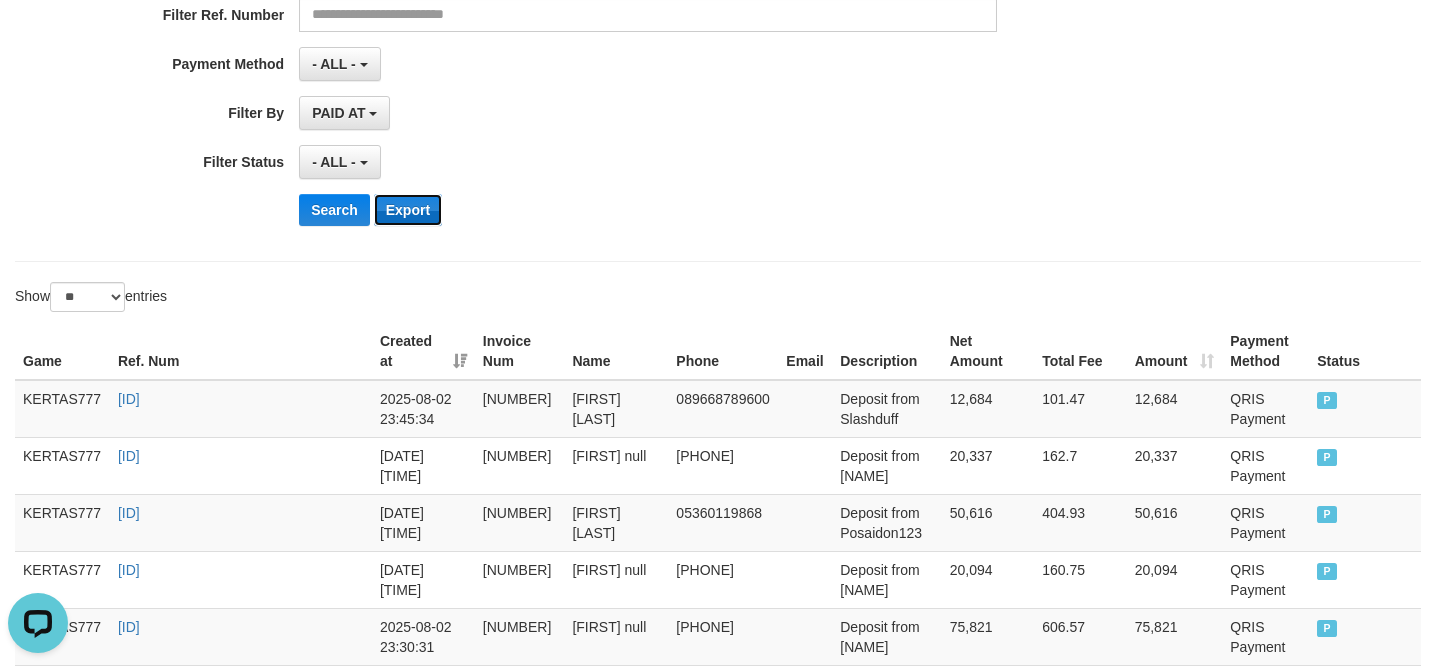click on "Export" at bounding box center (408, 210) 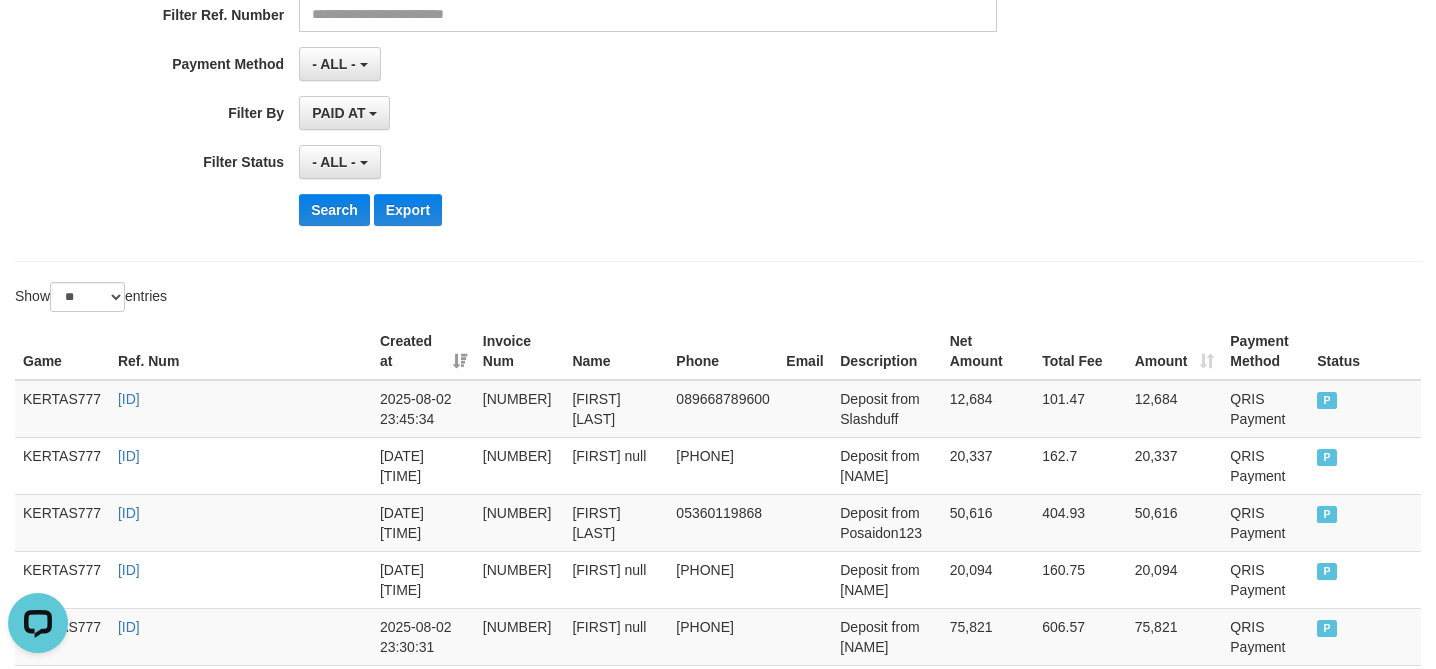 click on "- ALL -    SELECT ALL  - ALL -  SELECT STATUS
PENDING/UNPAID
PAID
CANCELED
EXPIRED" at bounding box center (648, 162) 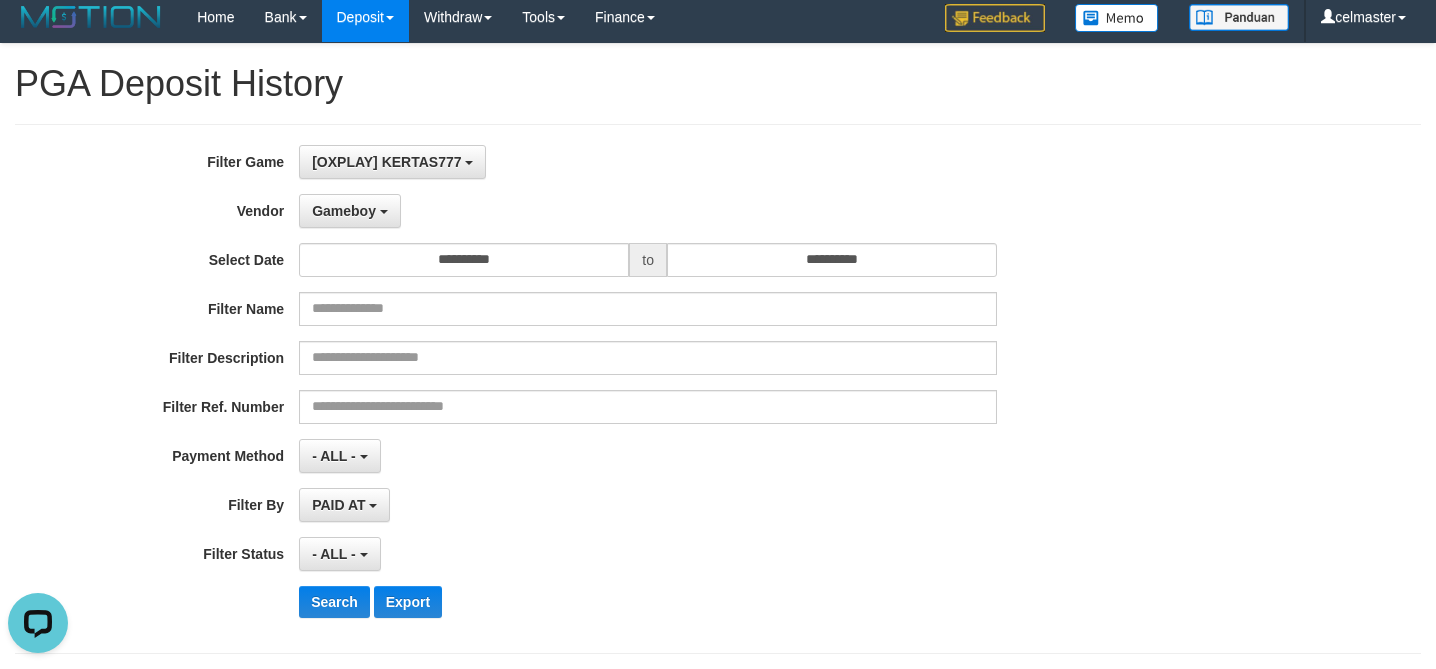 scroll, scrollTop: 0, scrollLeft: 0, axis: both 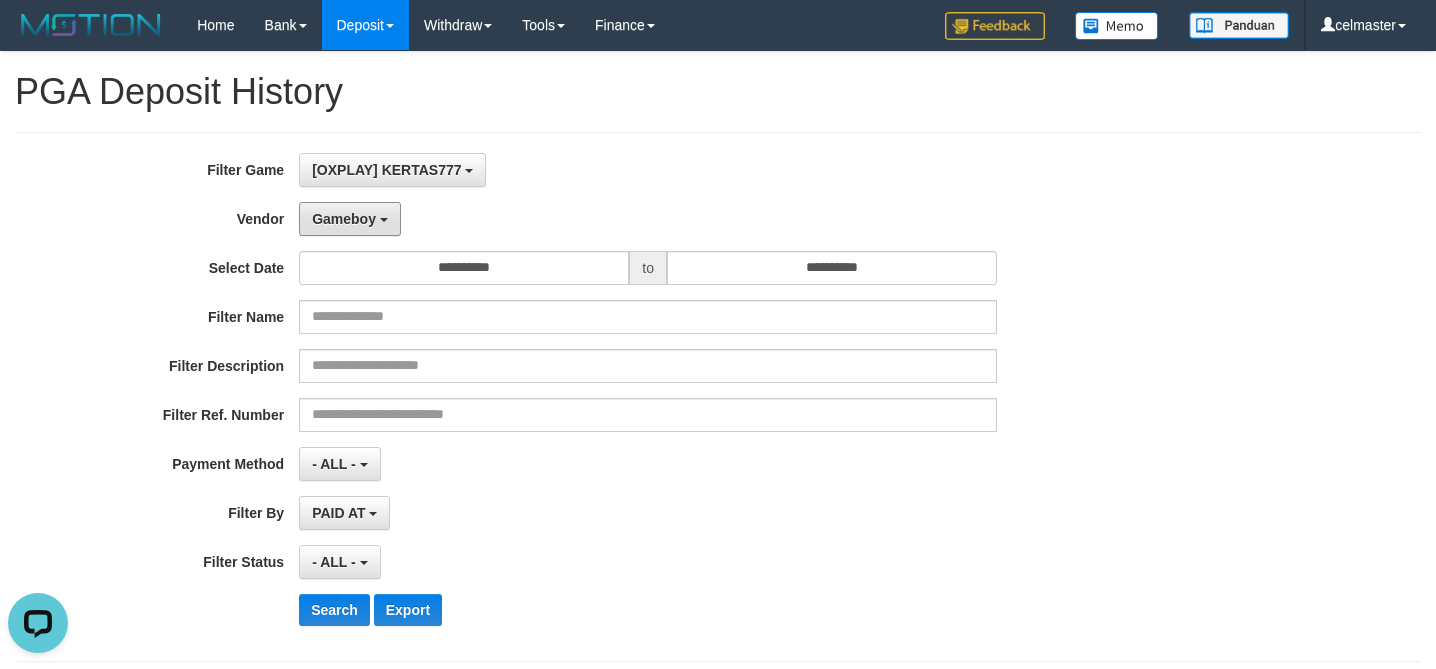 drag, startPoint x: 346, startPoint y: 217, endPoint x: 365, endPoint y: 240, distance: 29.832869 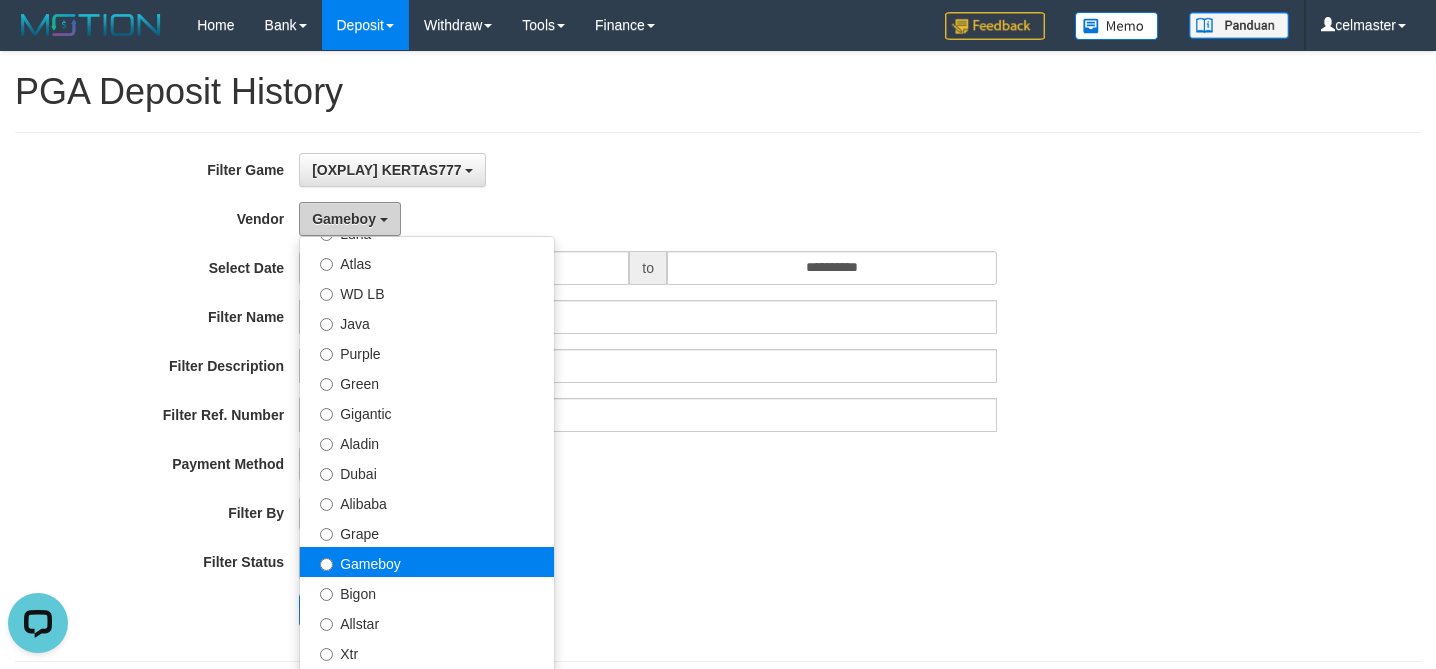scroll, scrollTop: 657, scrollLeft: 0, axis: vertical 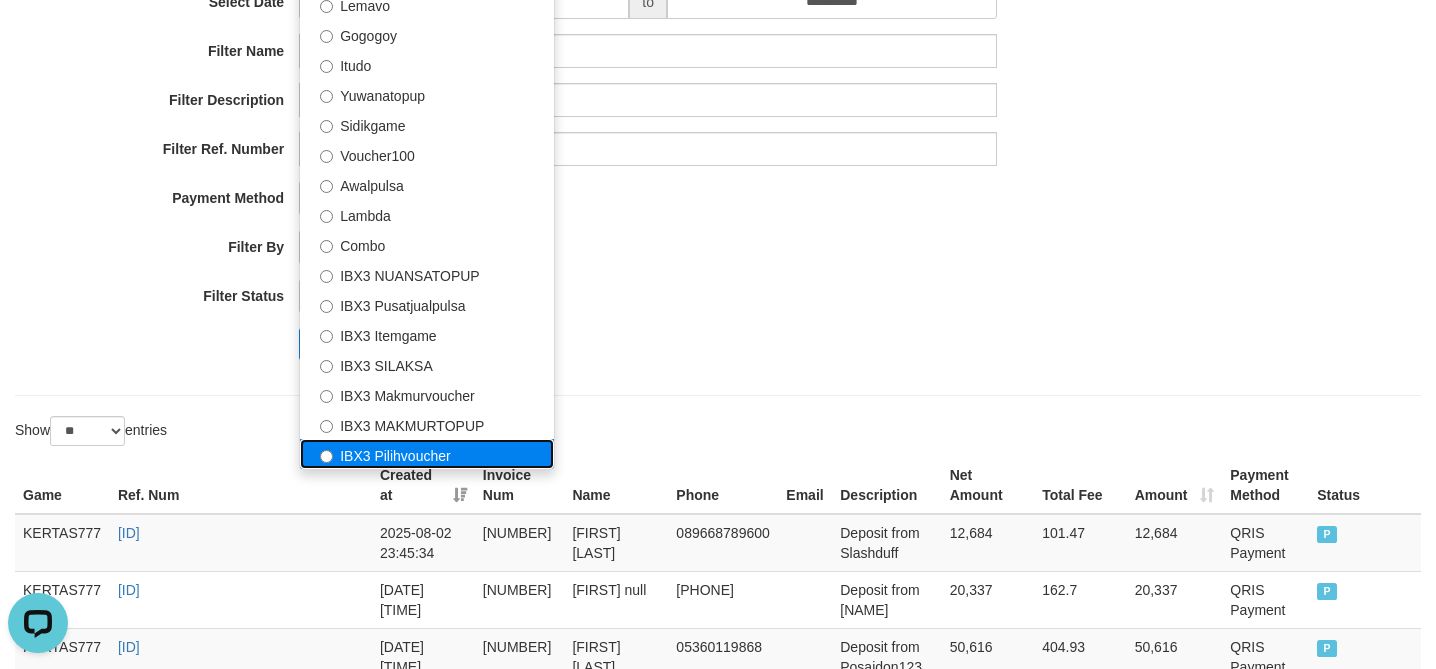 click on "IBX3 Pilihvoucher" at bounding box center (427, 454) 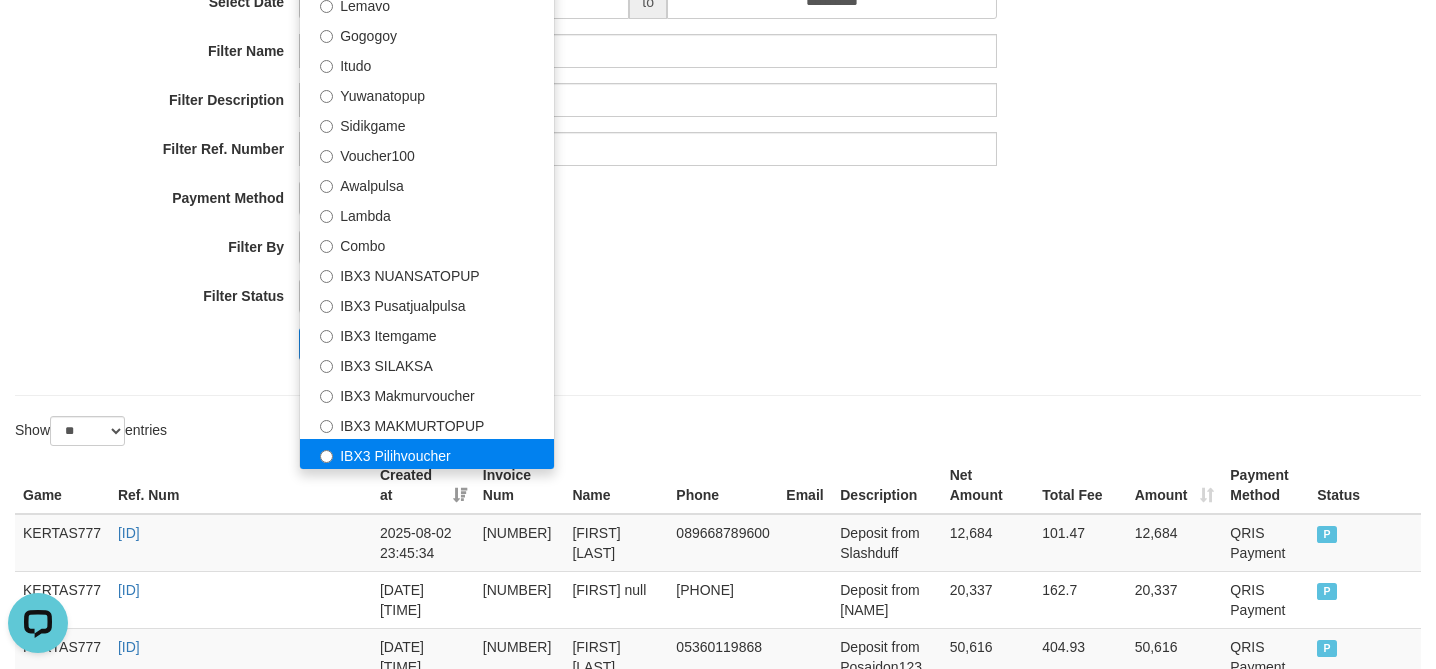 select on "**********" 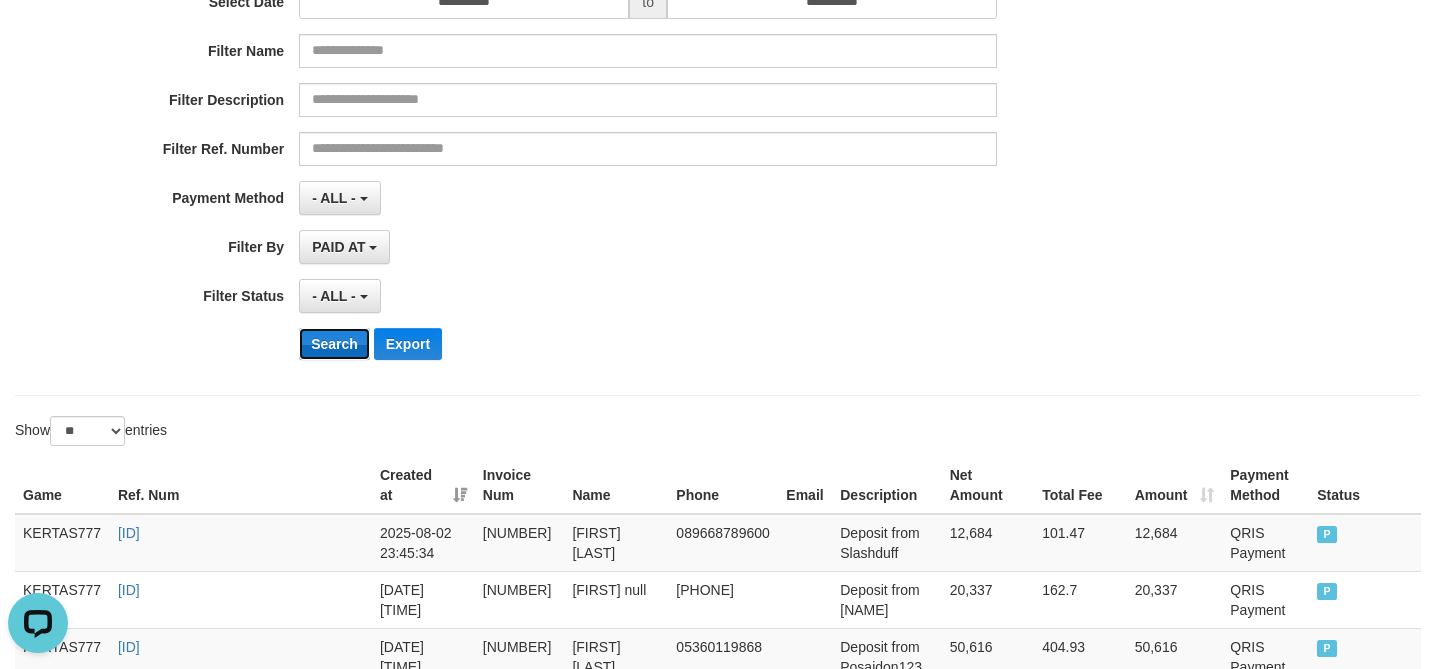 click on "Search" at bounding box center (334, 344) 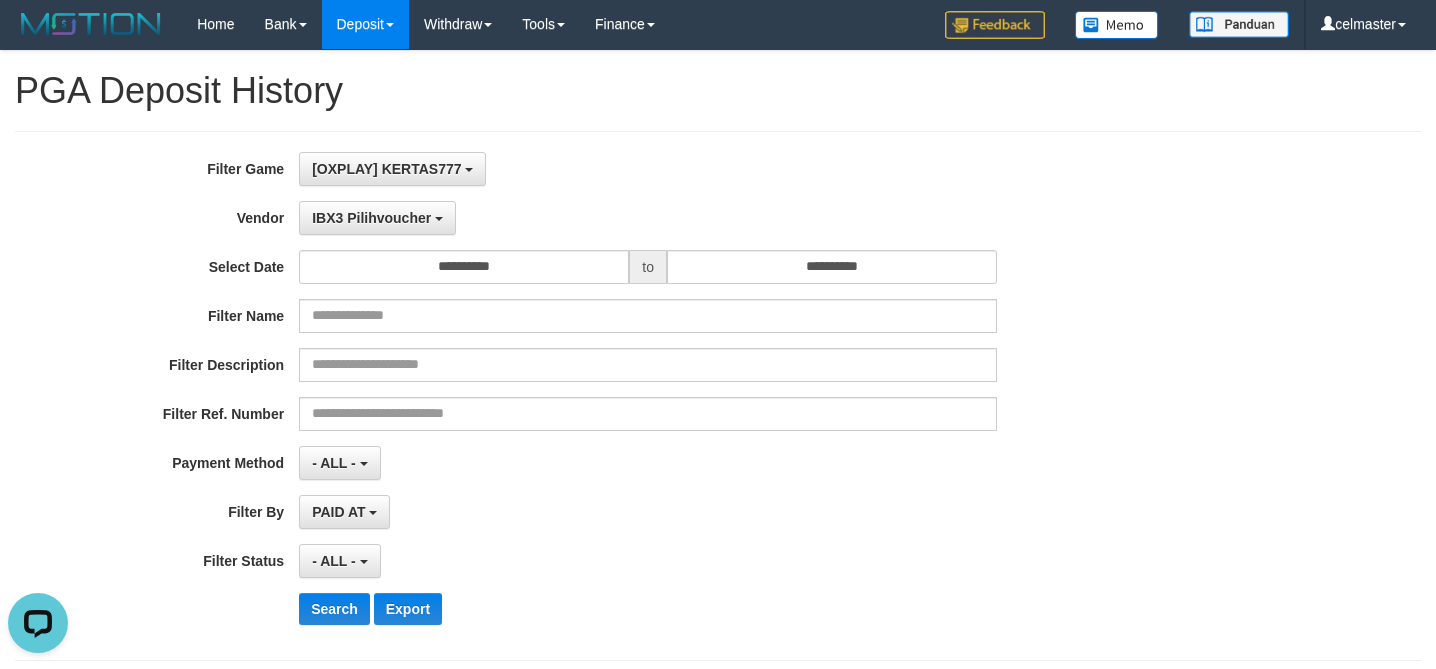 scroll, scrollTop: 0, scrollLeft: 0, axis: both 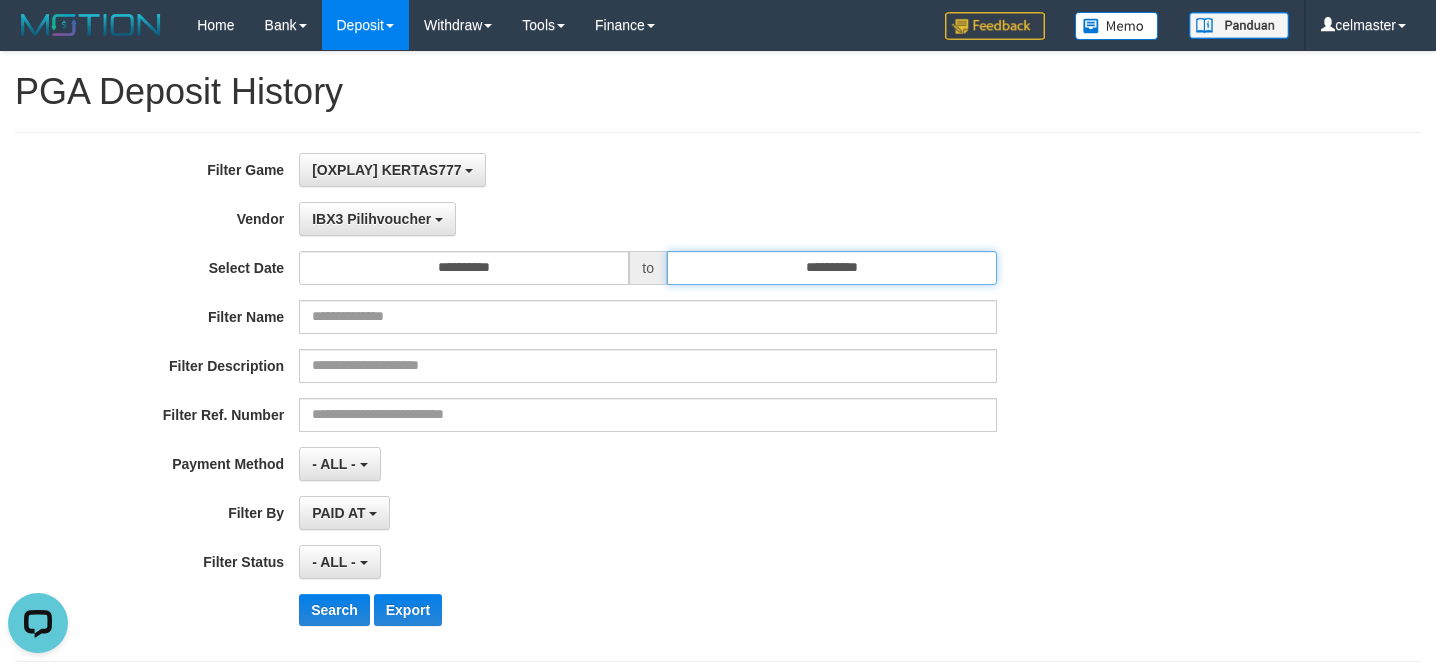 click on "**********" at bounding box center [832, 268] 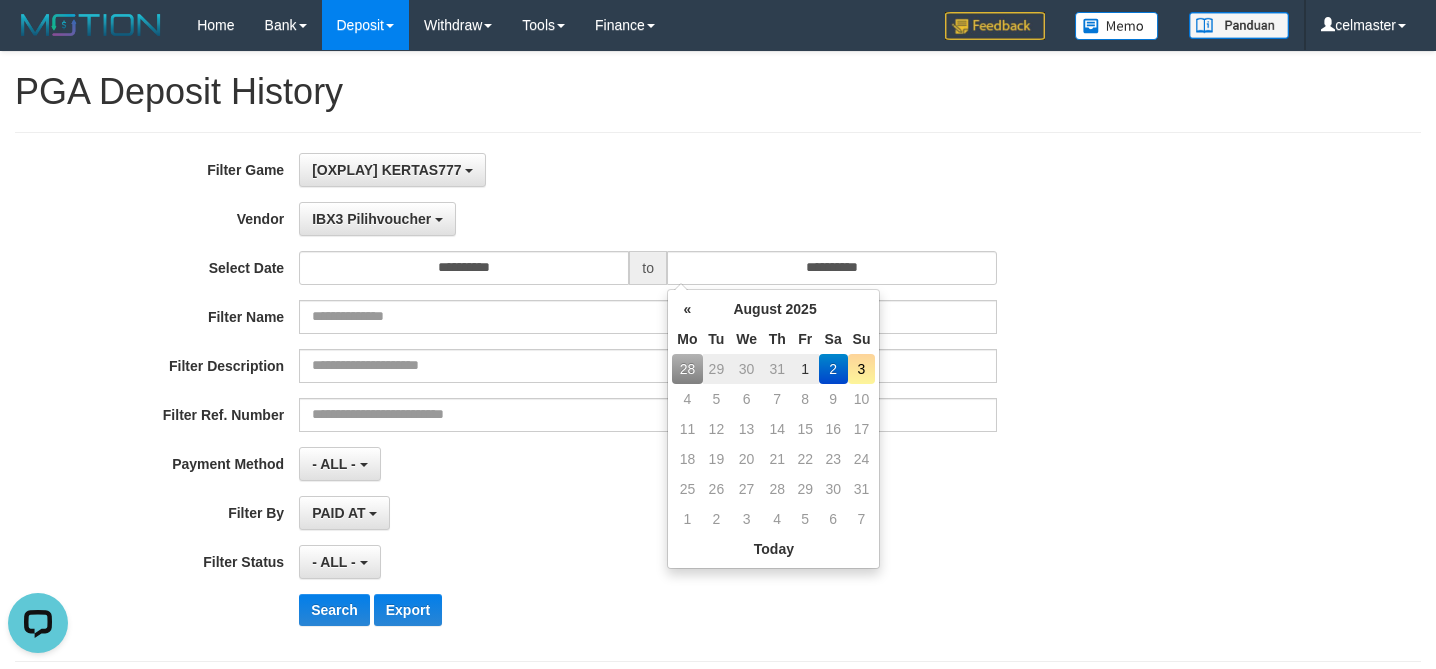 click on "3" at bounding box center (862, 369) 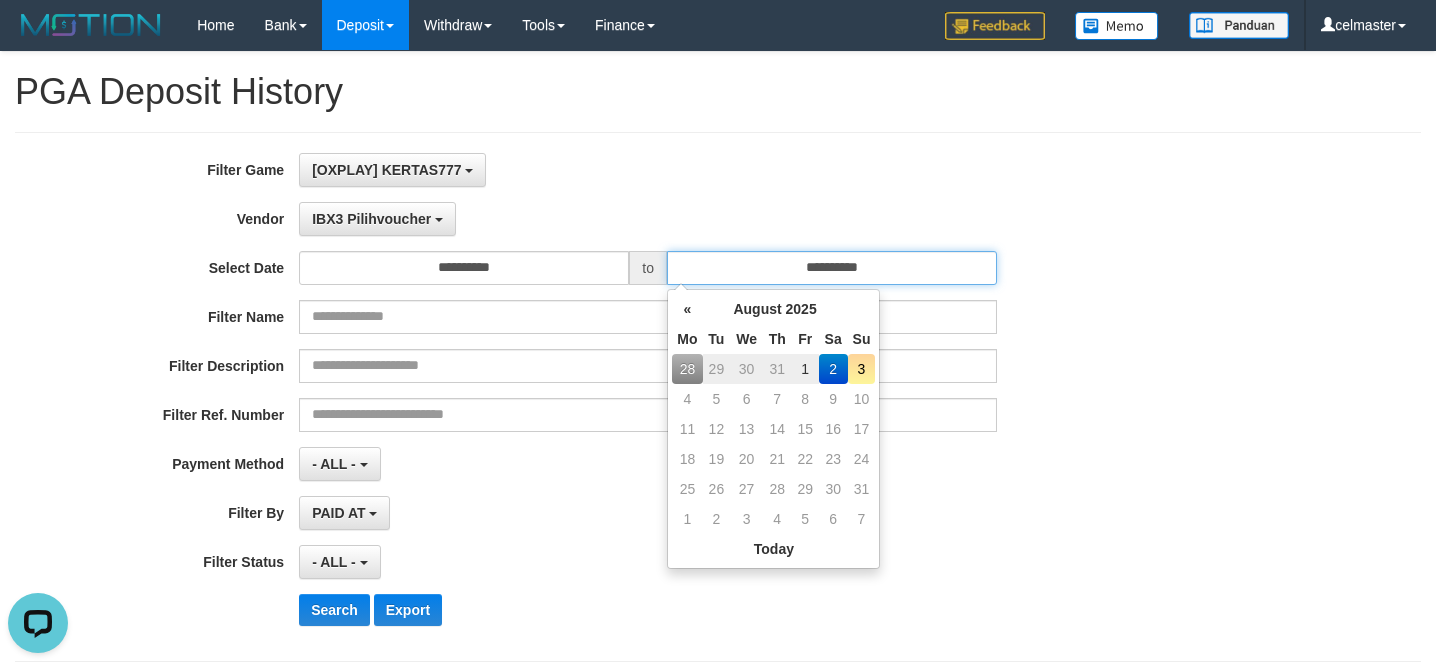 type on "**********" 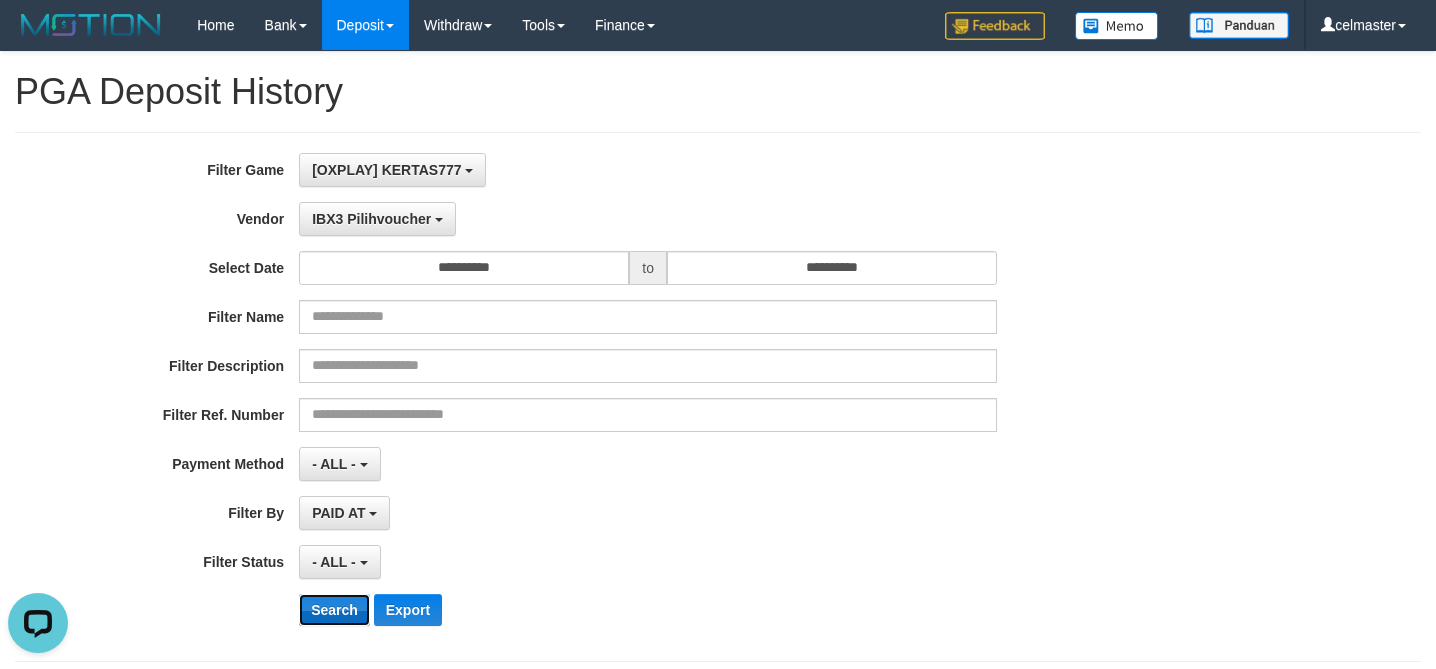 click on "Search" at bounding box center [334, 610] 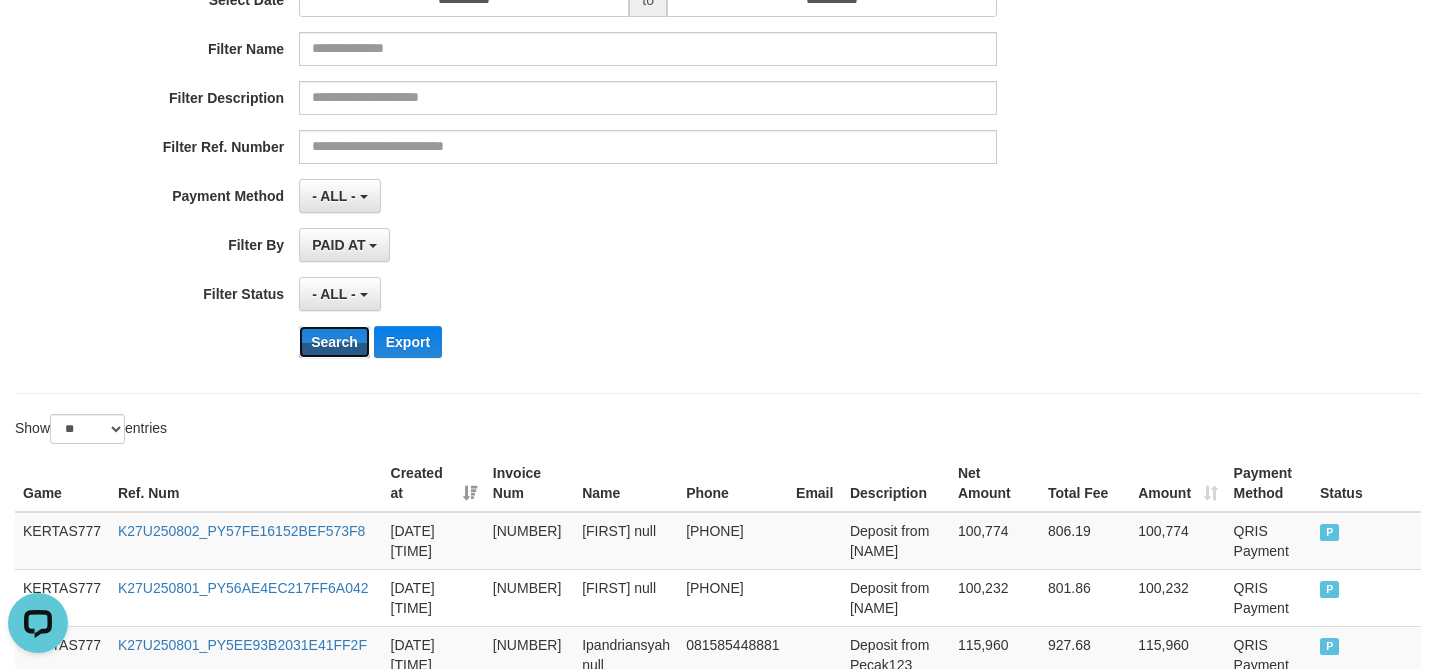 scroll, scrollTop: 266, scrollLeft: 0, axis: vertical 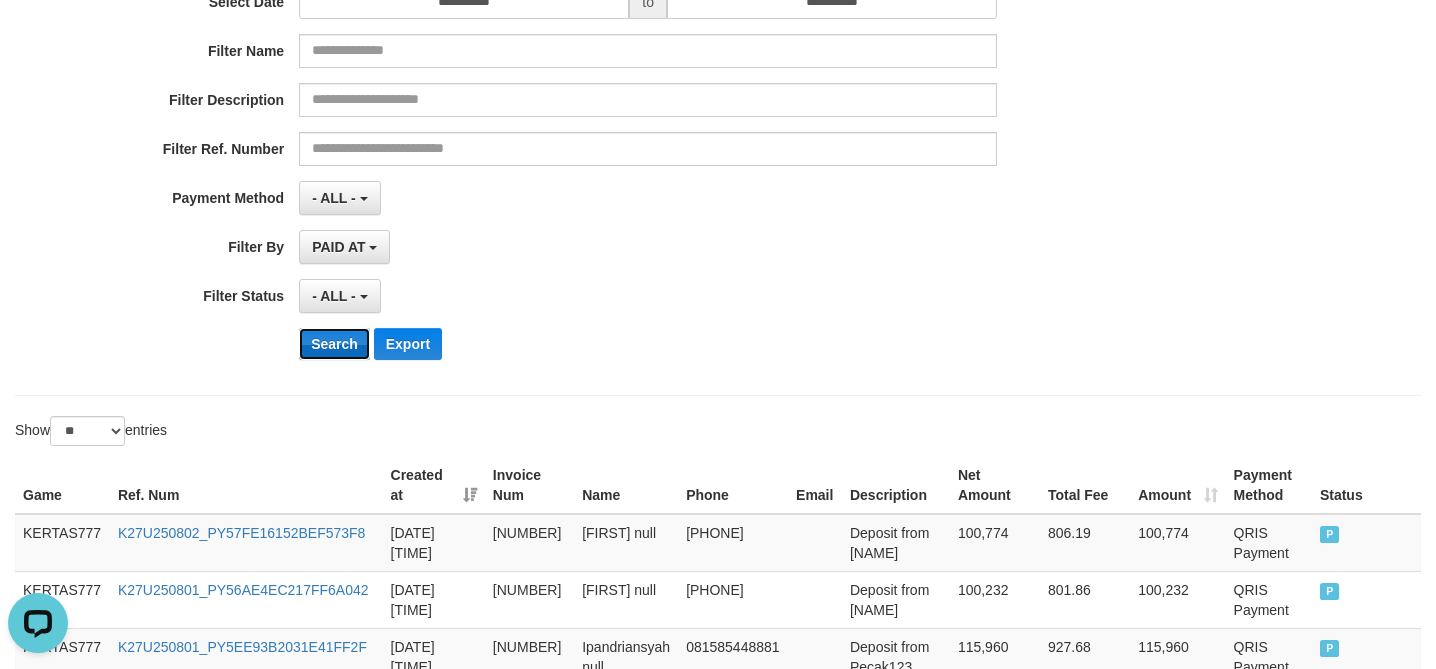 click on "Search" at bounding box center (334, 344) 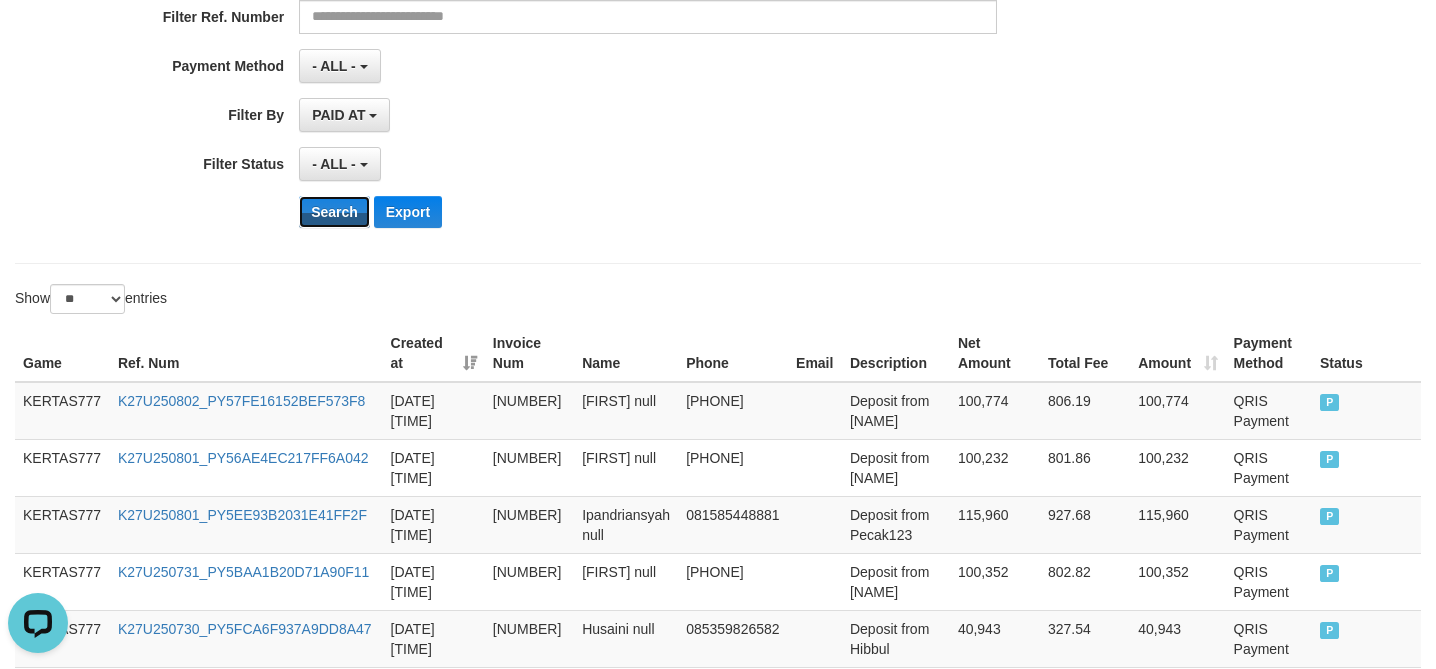 scroll, scrollTop: 733, scrollLeft: 0, axis: vertical 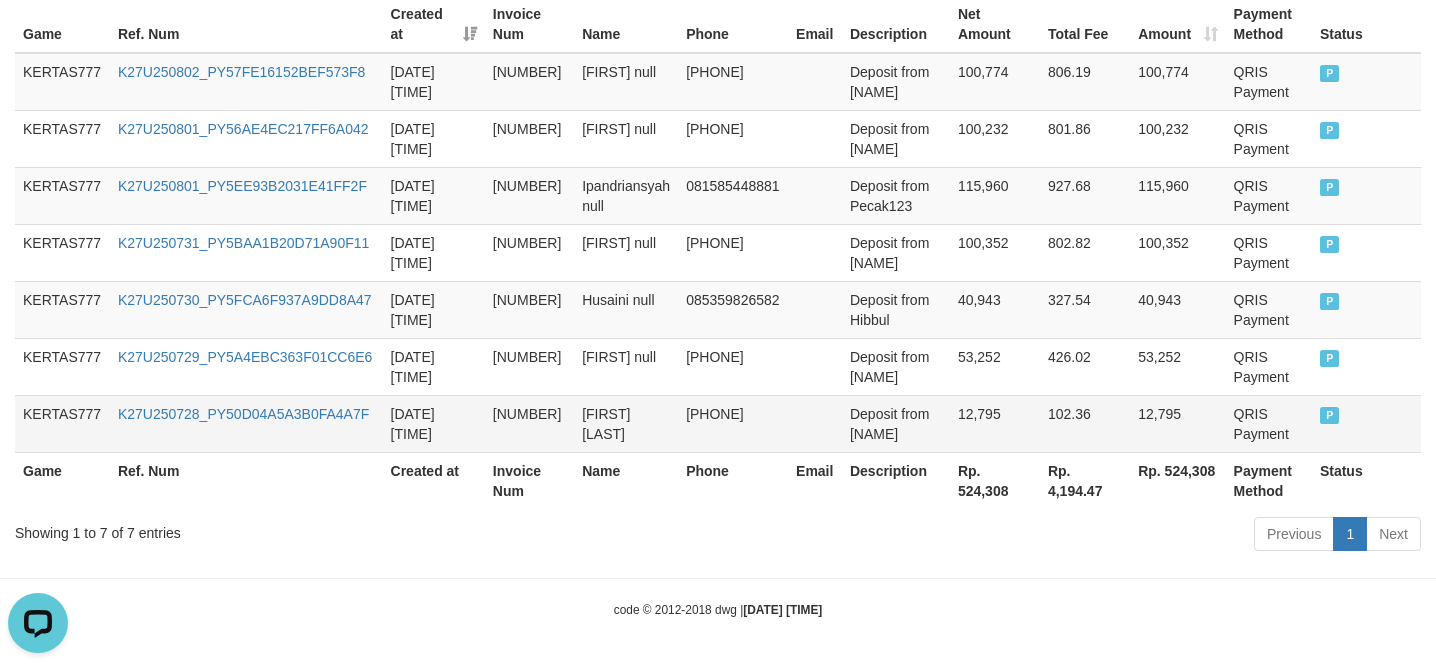drag, startPoint x: 576, startPoint y: 444, endPoint x: 558, endPoint y: 441, distance: 18.248287 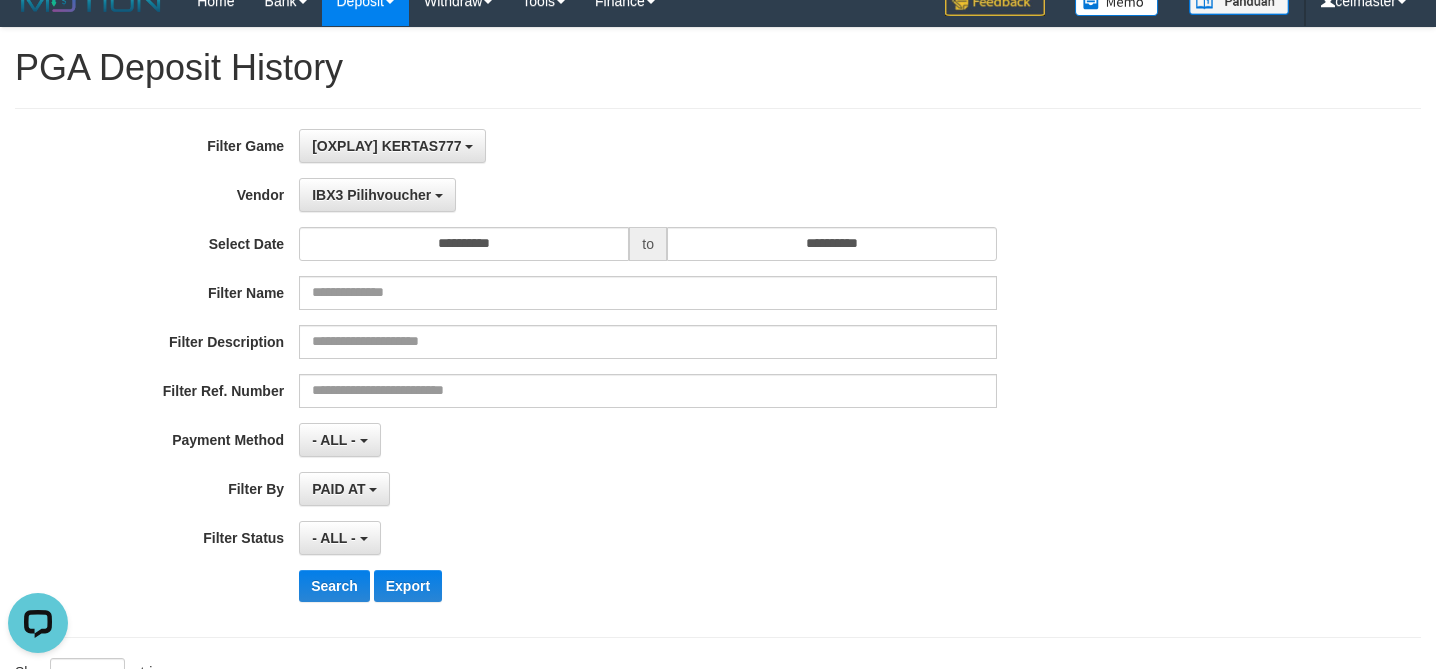 scroll, scrollTop: 0, scrollLeft: 0, axis: both 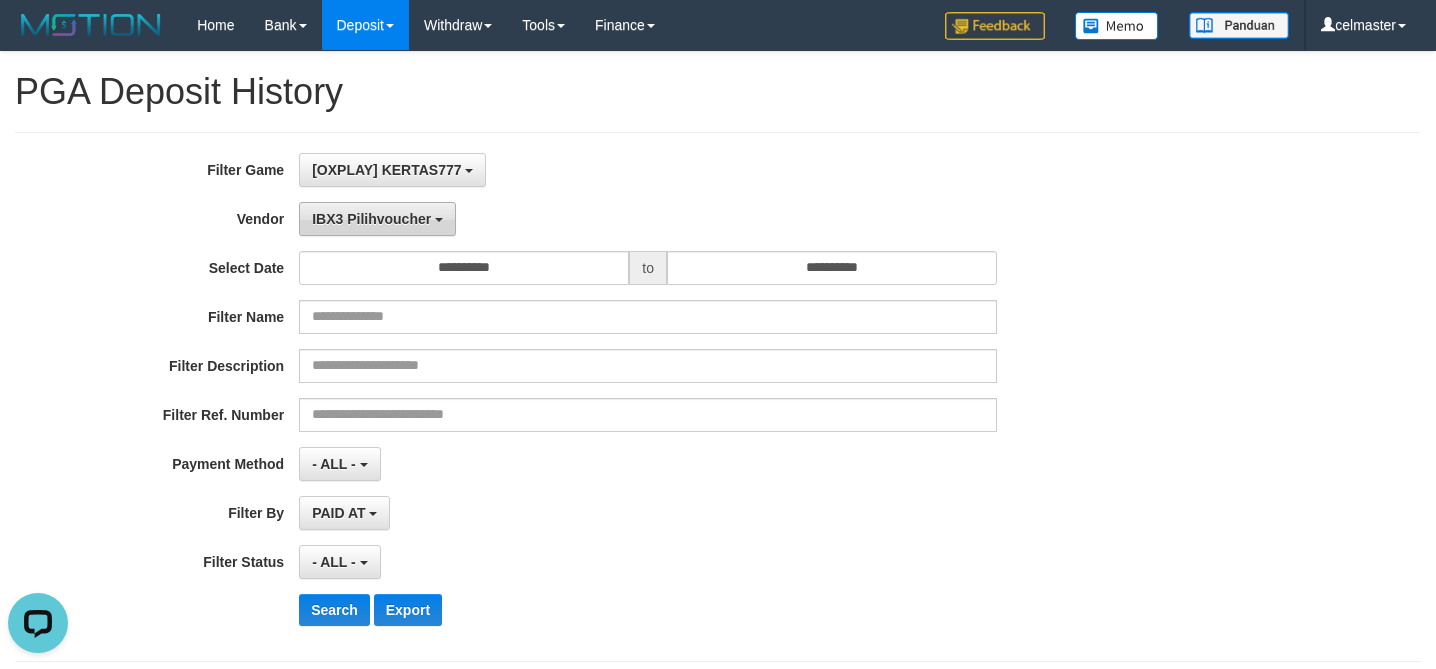 click on "IBX3 Pilihvoucher" at bounding box center [377, 219] 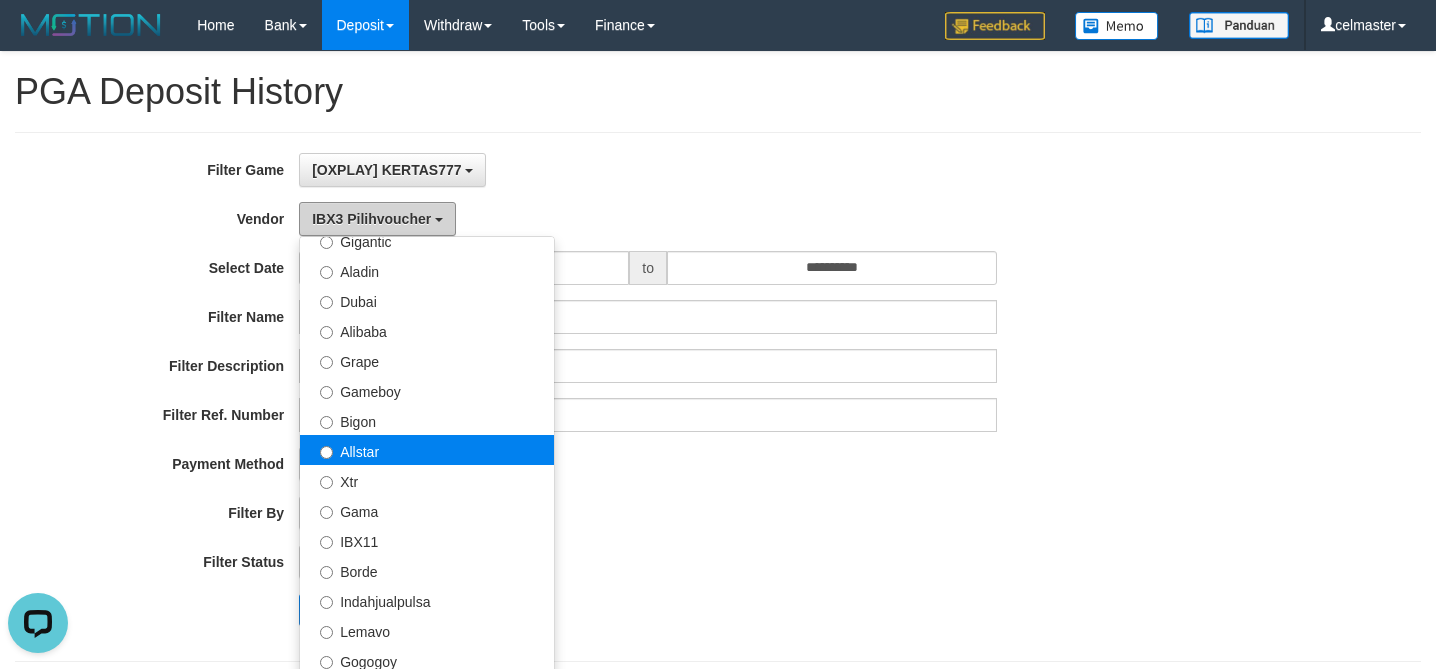 scroll, scrollTop: 257, scrollLeft: 0, axis: vertical 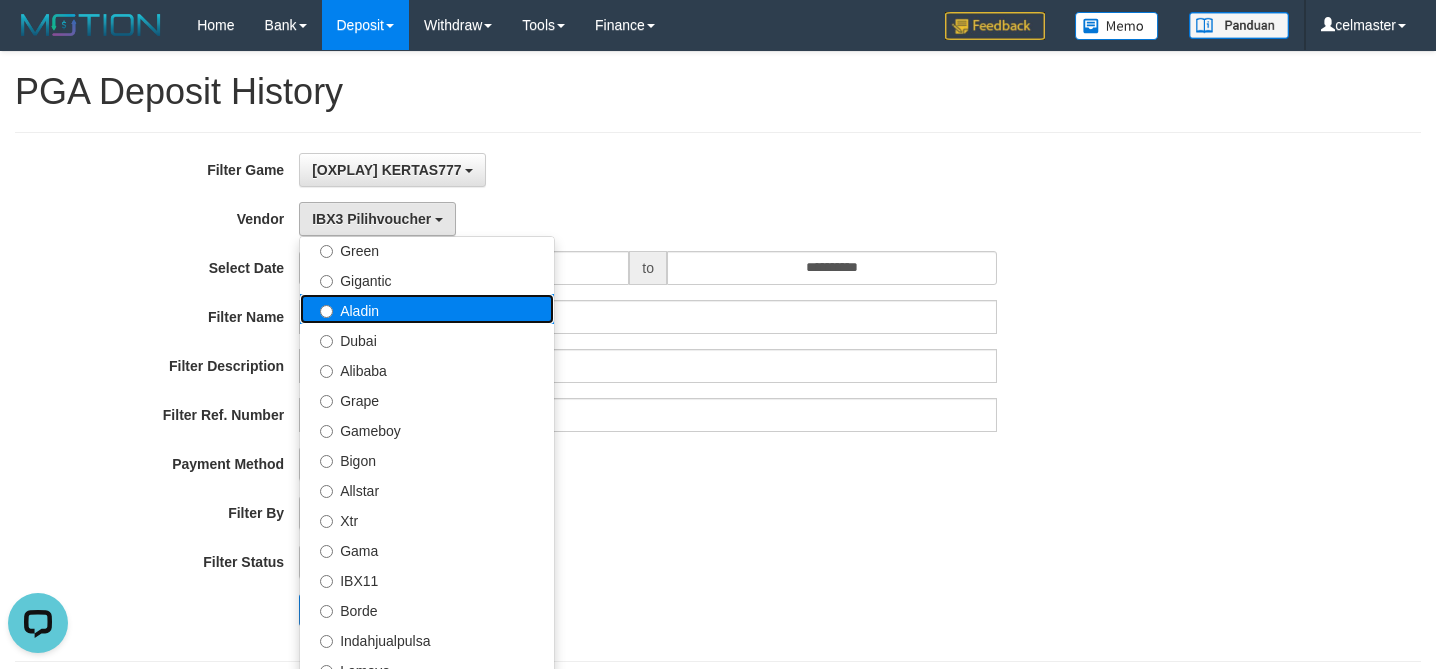 click on "Aladin" at bounding box center [427, 309] 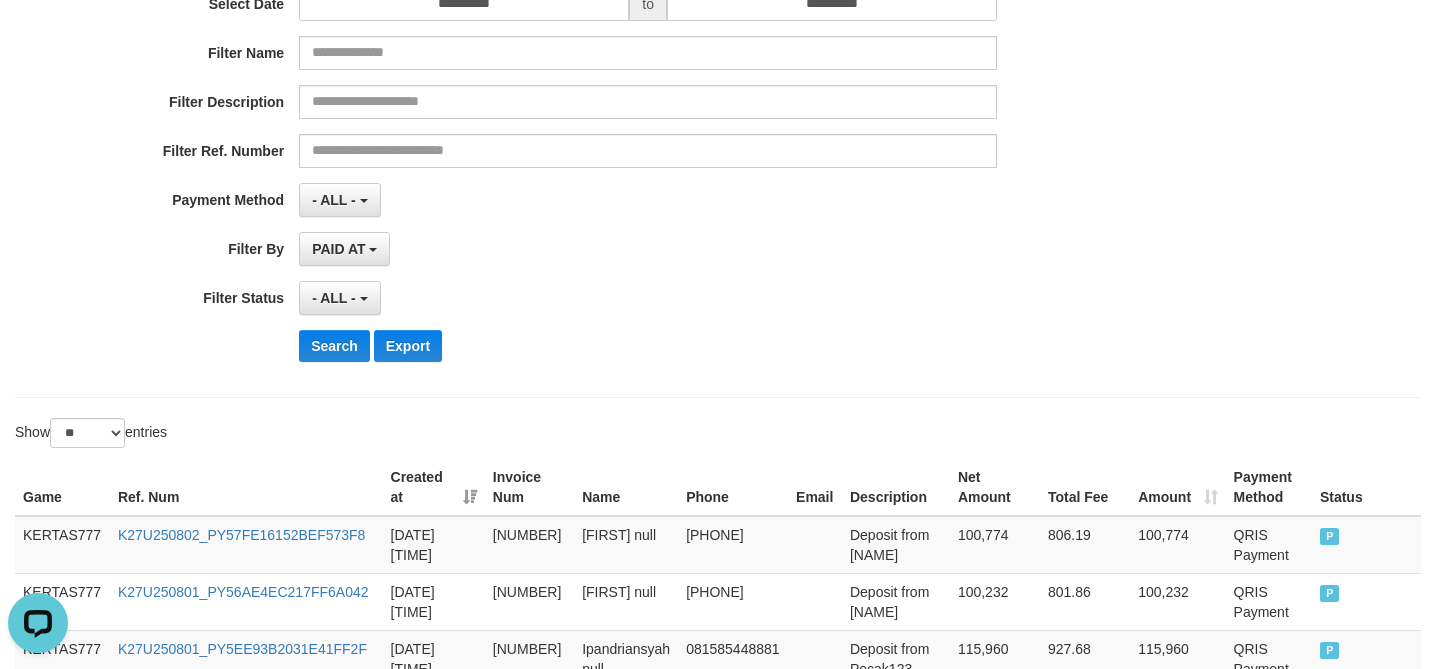 scroll, scrollTop: 266, scrollLeft: 0, axis: vertical 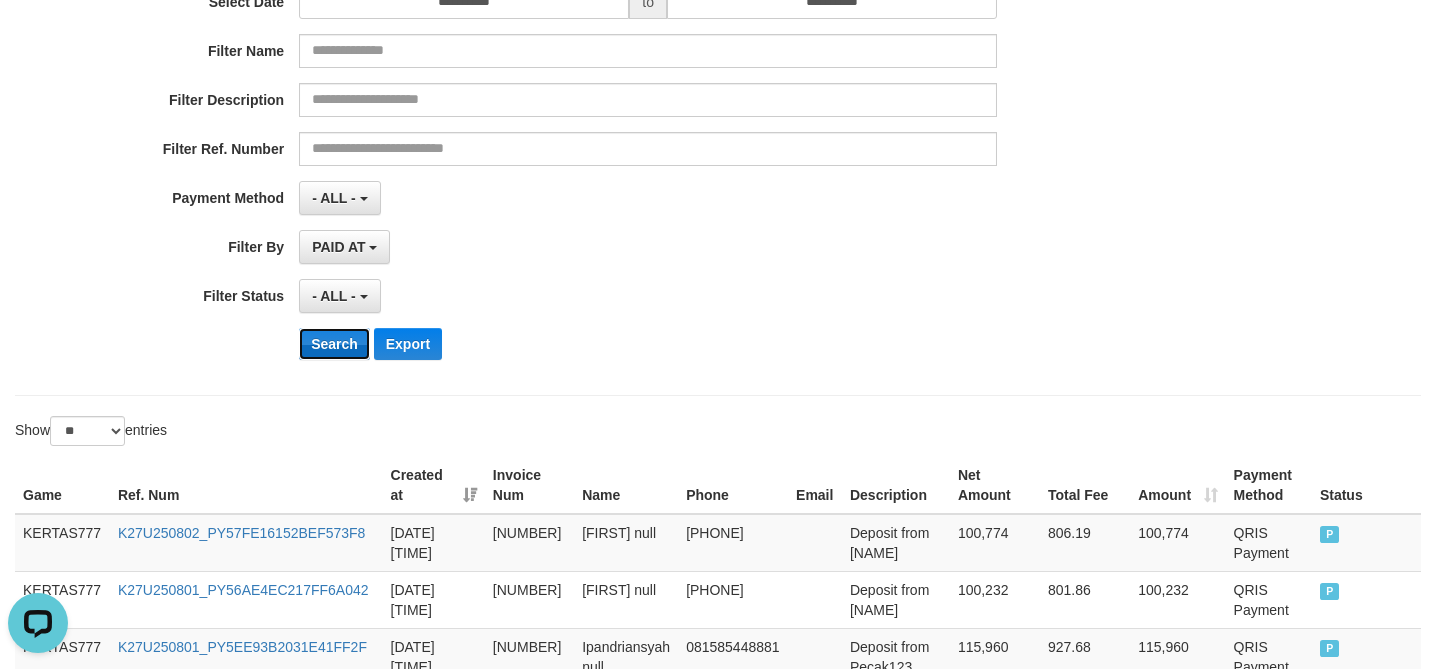 click on "Search" at bounding box center (334, 344) 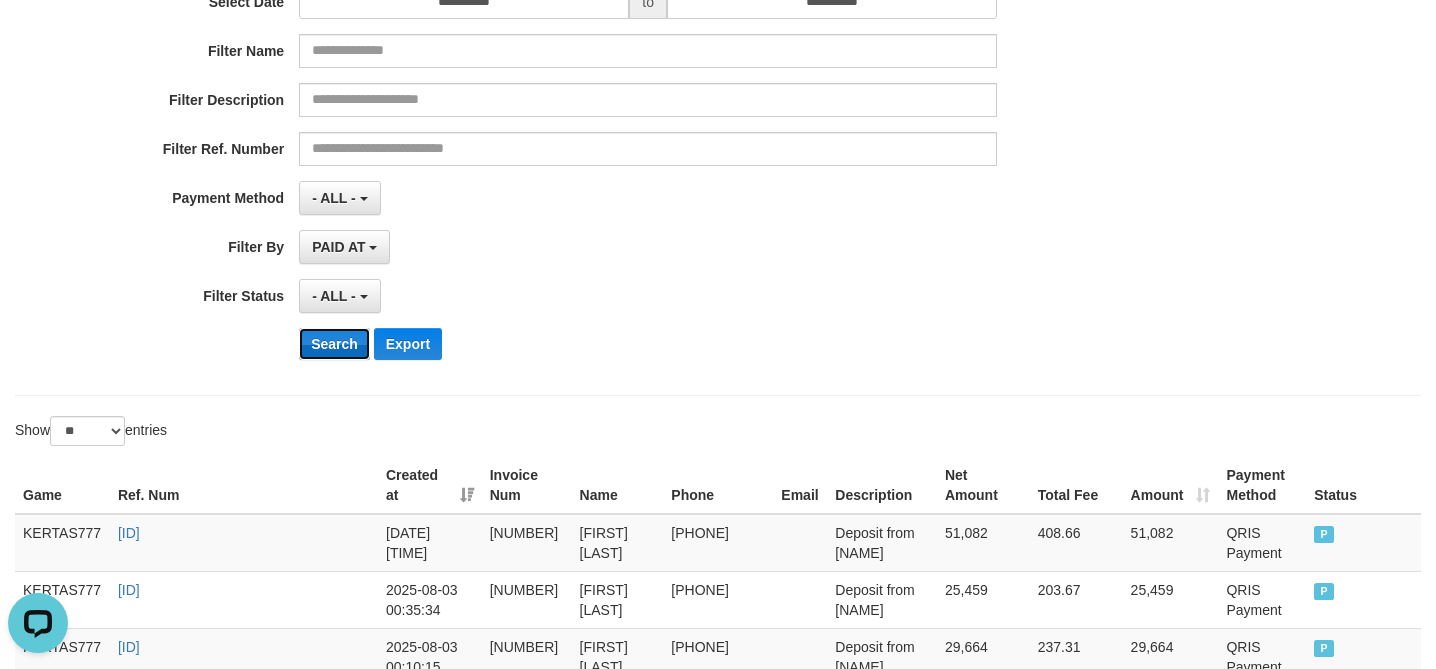 click on "Search" at bounding box center [334, 344] 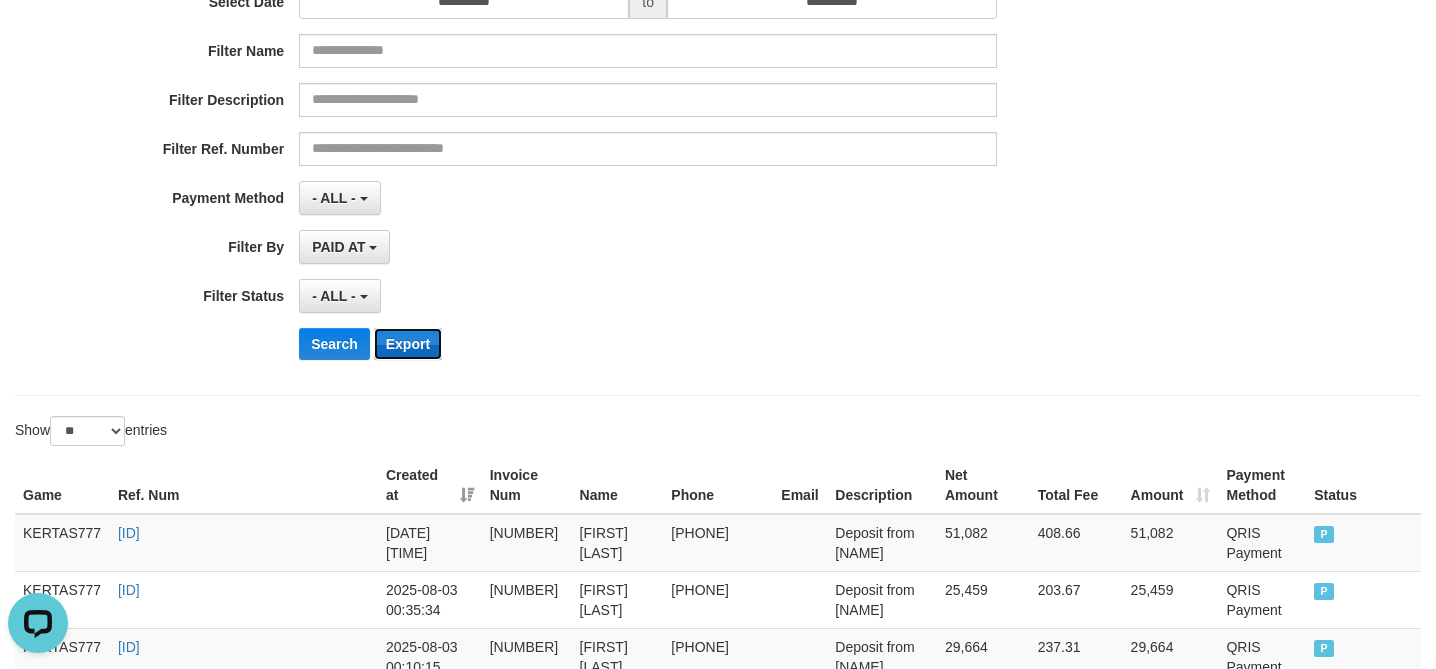 click on "Export" at bounding box center (408, 344) 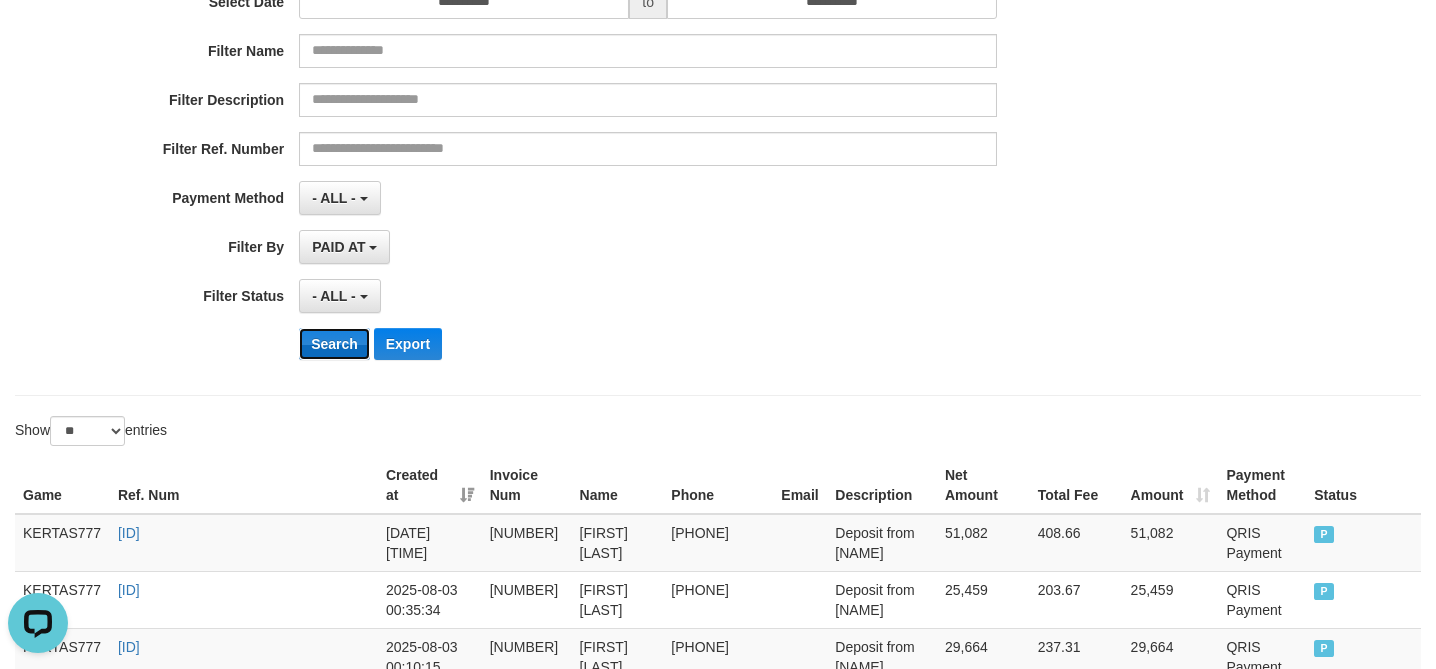 click on "Search" at bounding box center (334, 344) 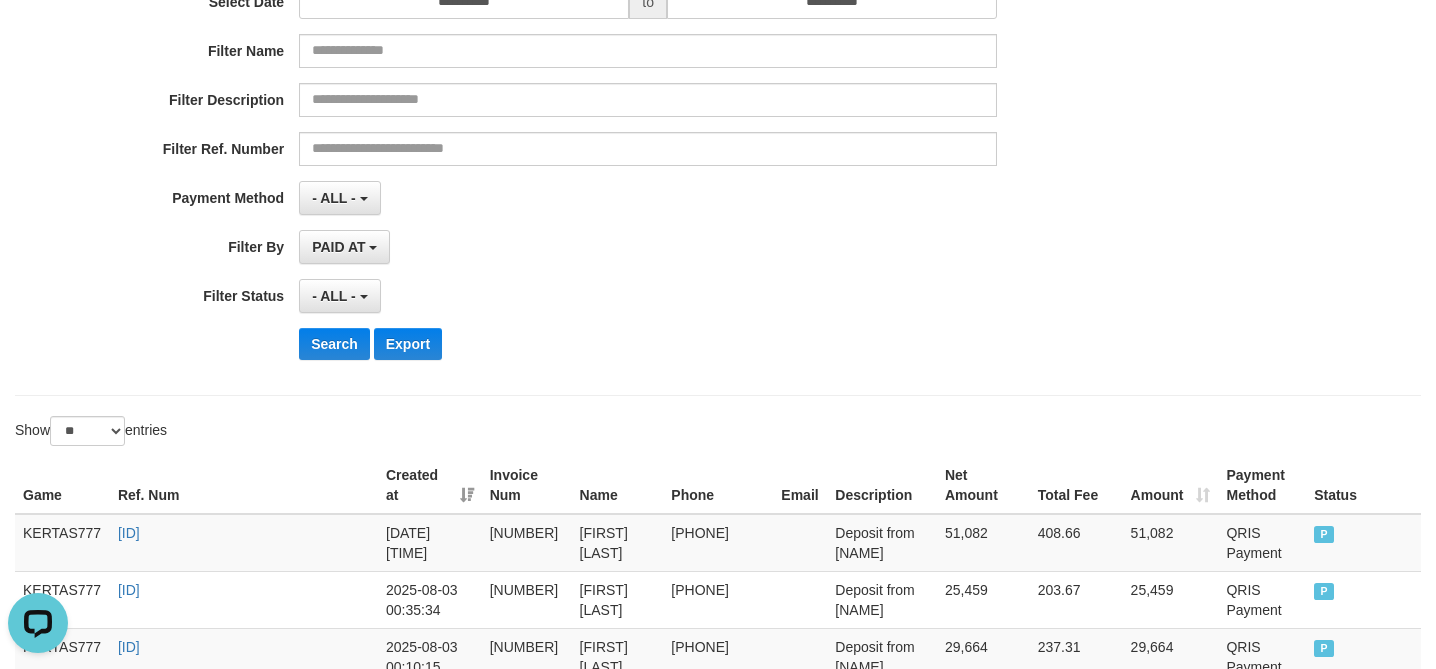 click on "Search
Export" at bounding box center (748, 344) 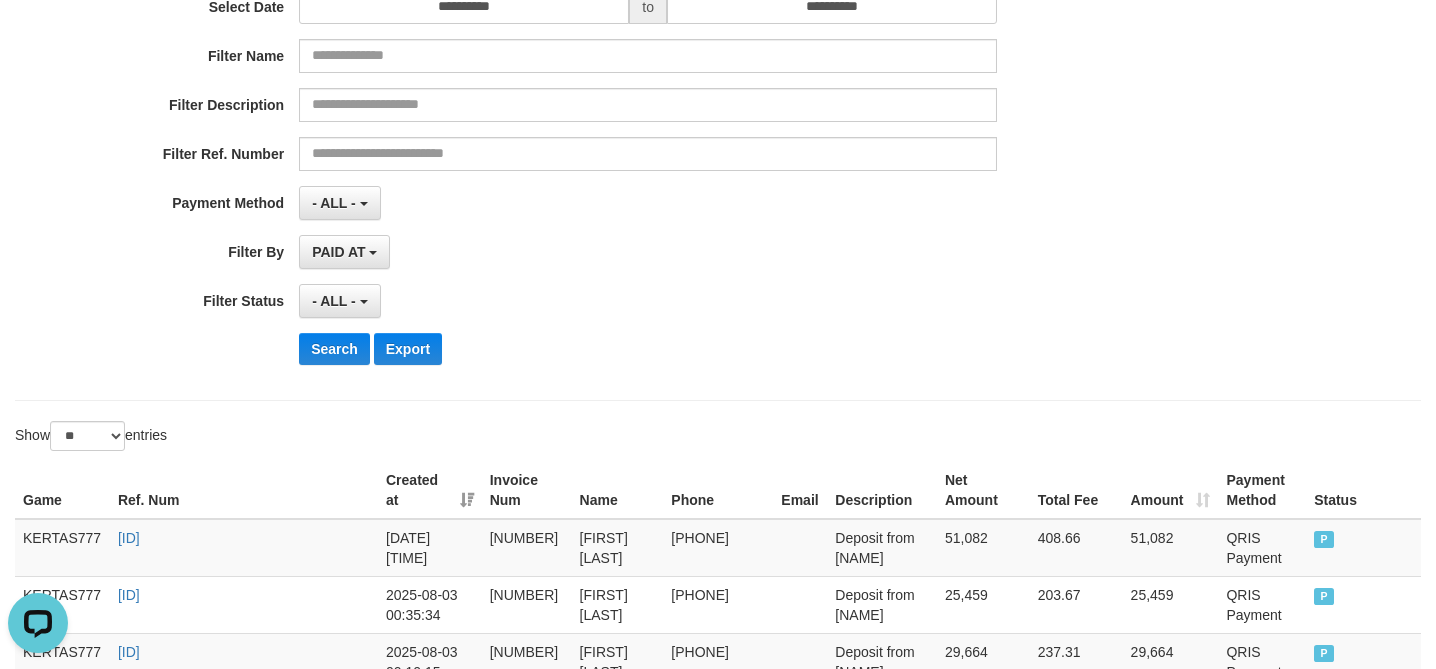 scroll, scrollTop: 0, scrollLeft: 0, axis: both 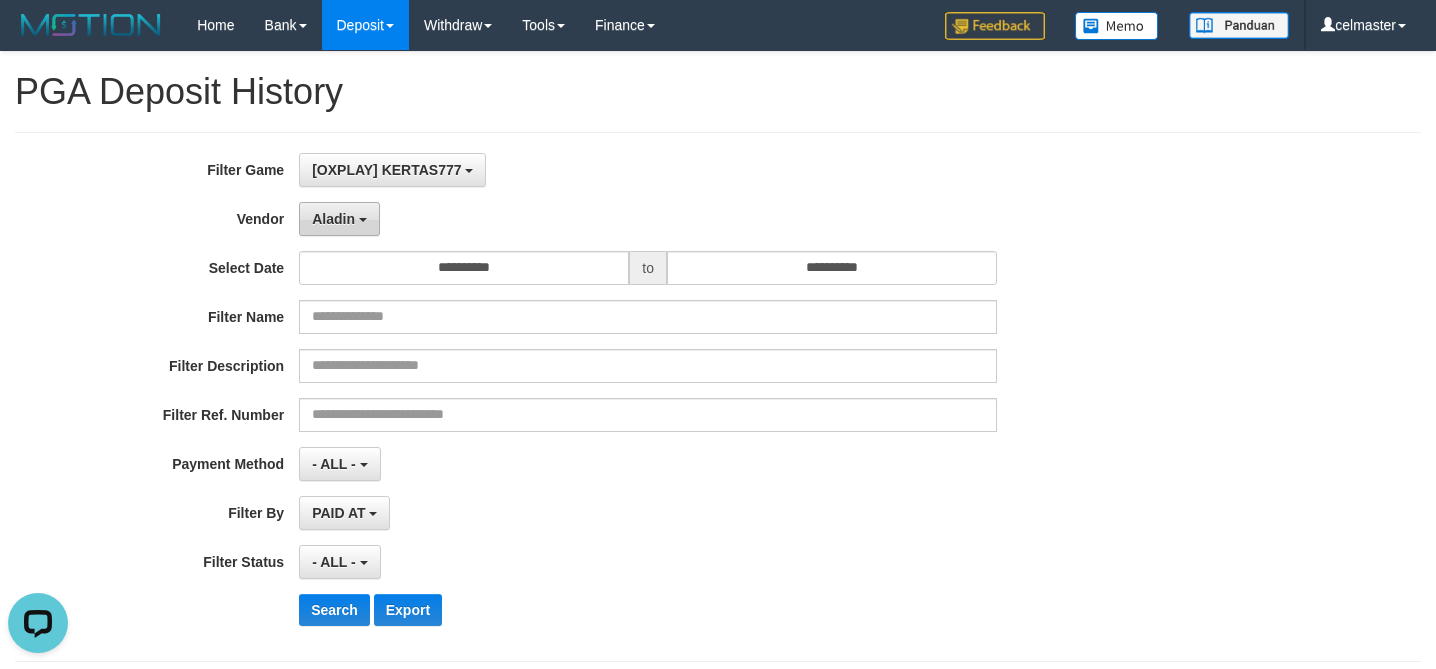 click on "Aladin" at bounding box center [339, 219] 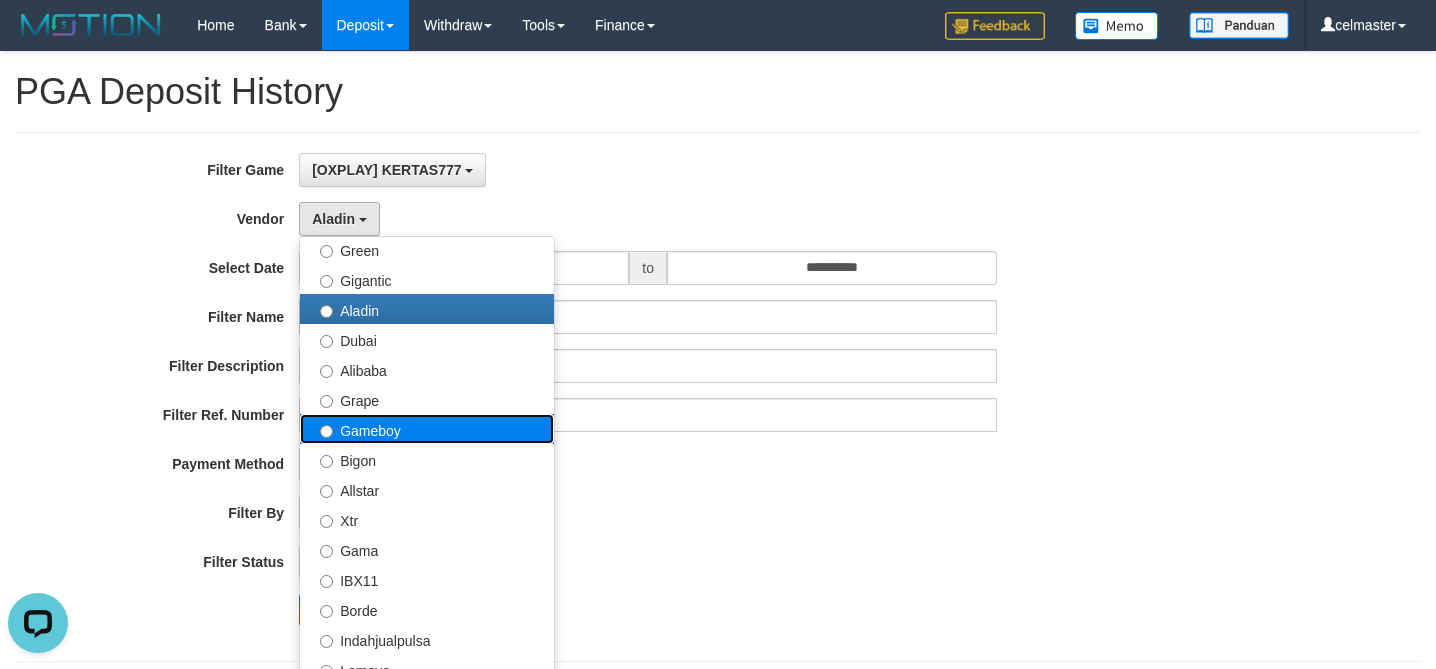 click on "Gameboy" at bounding box center [427, 429] 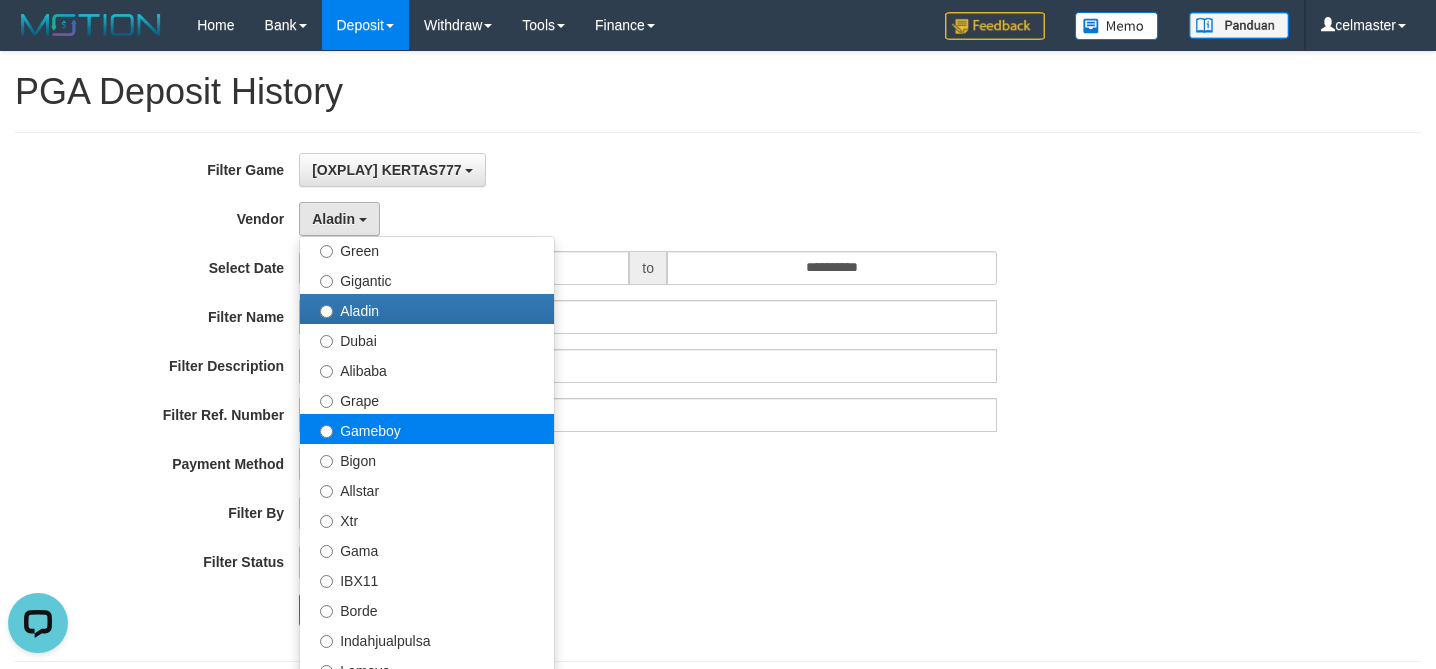 select on "**********" 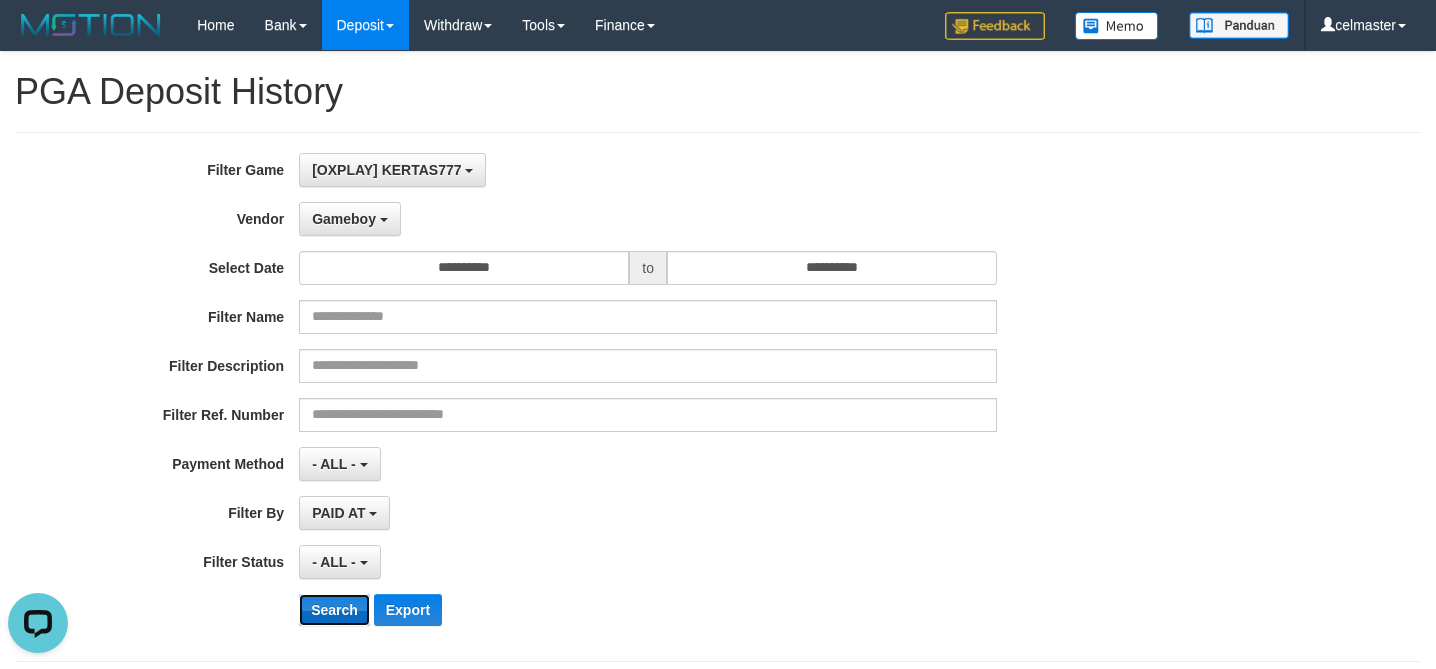 click on "Search" at bounding box center (334, 610) 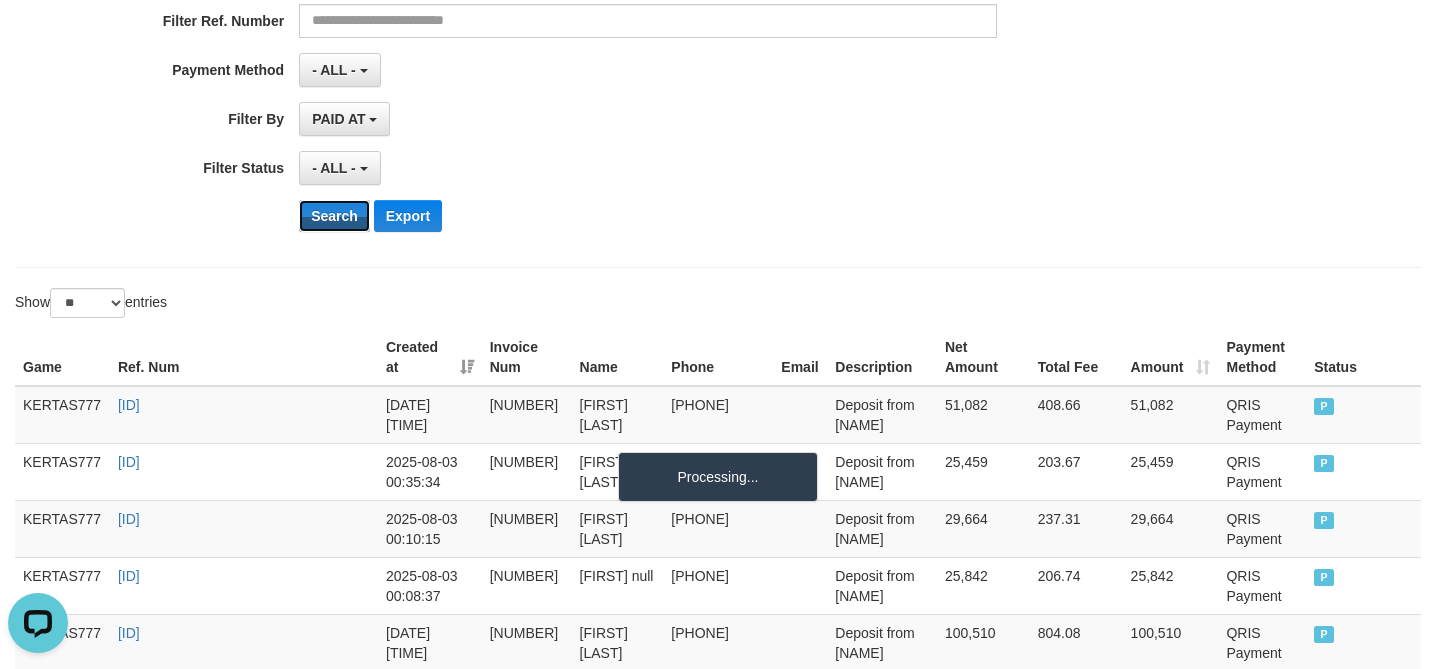 scroll, scrollTop: 400, scrollLeft: 0, axis: vertical 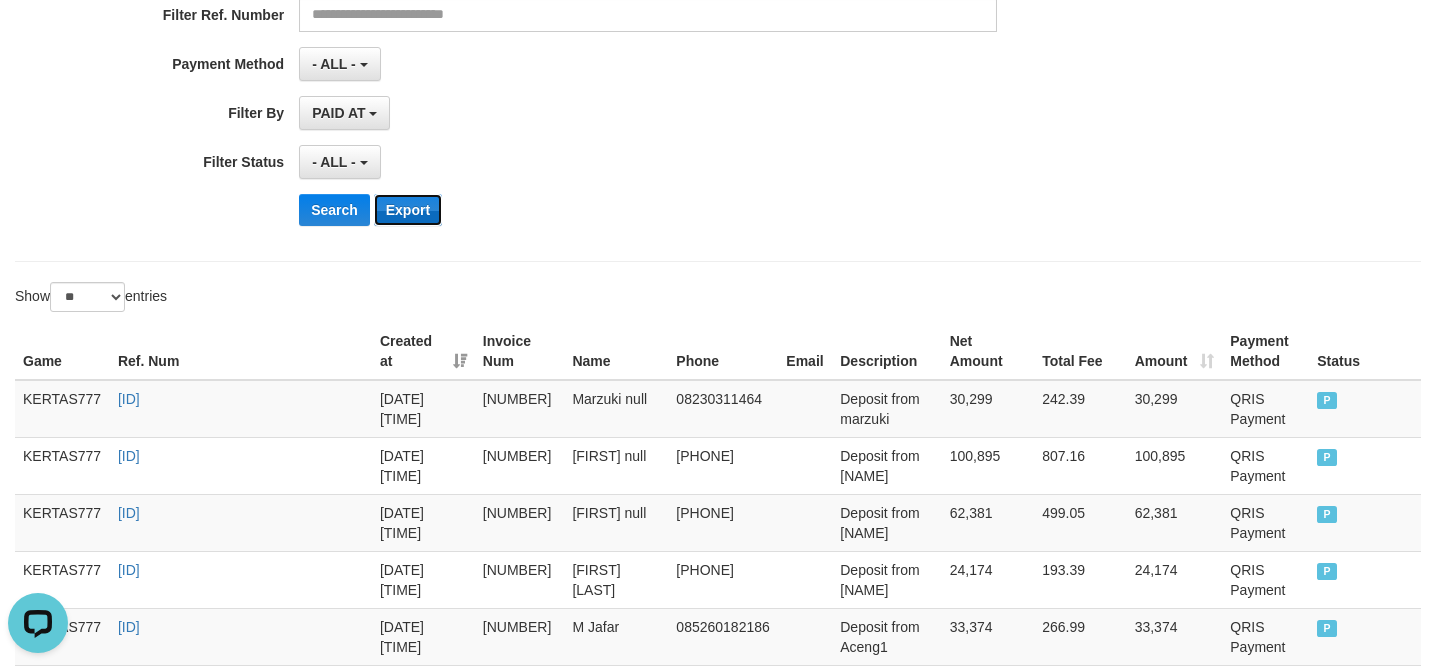 click on "Export" at bounding box center (408, 210) 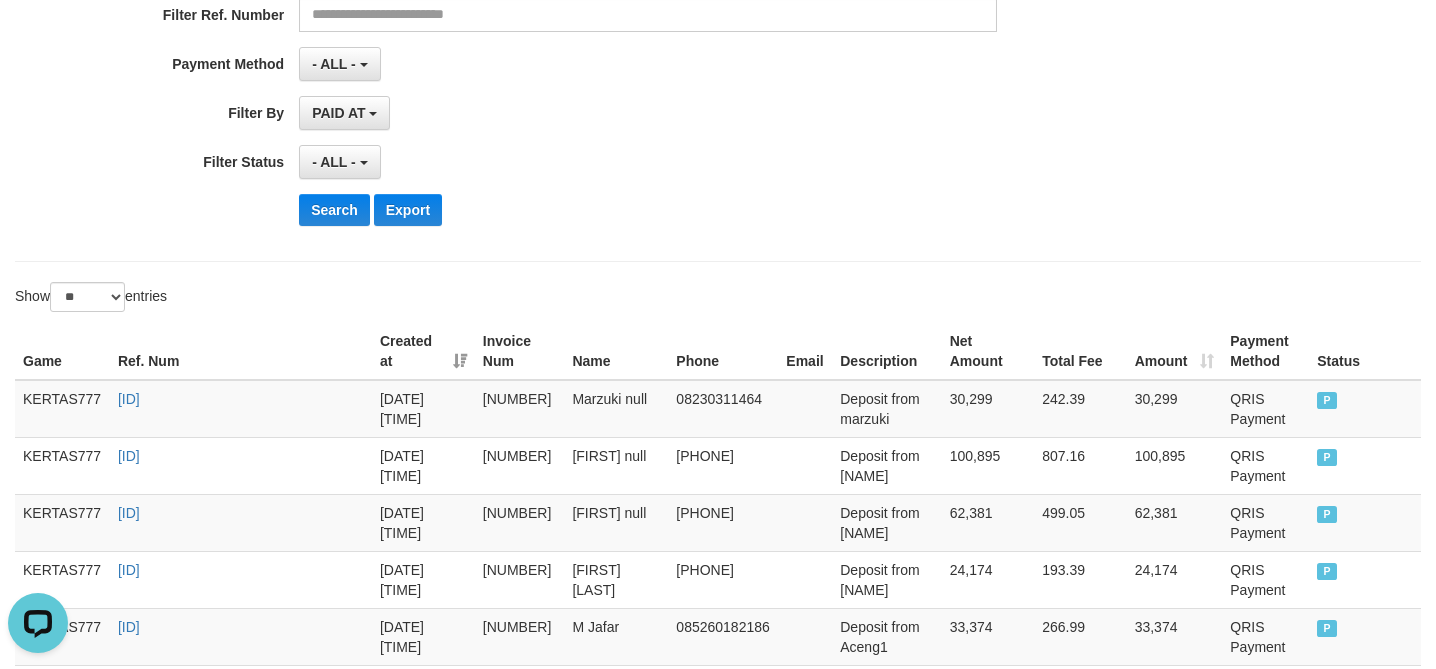 click on "**********" at bounding box center (718, -3) 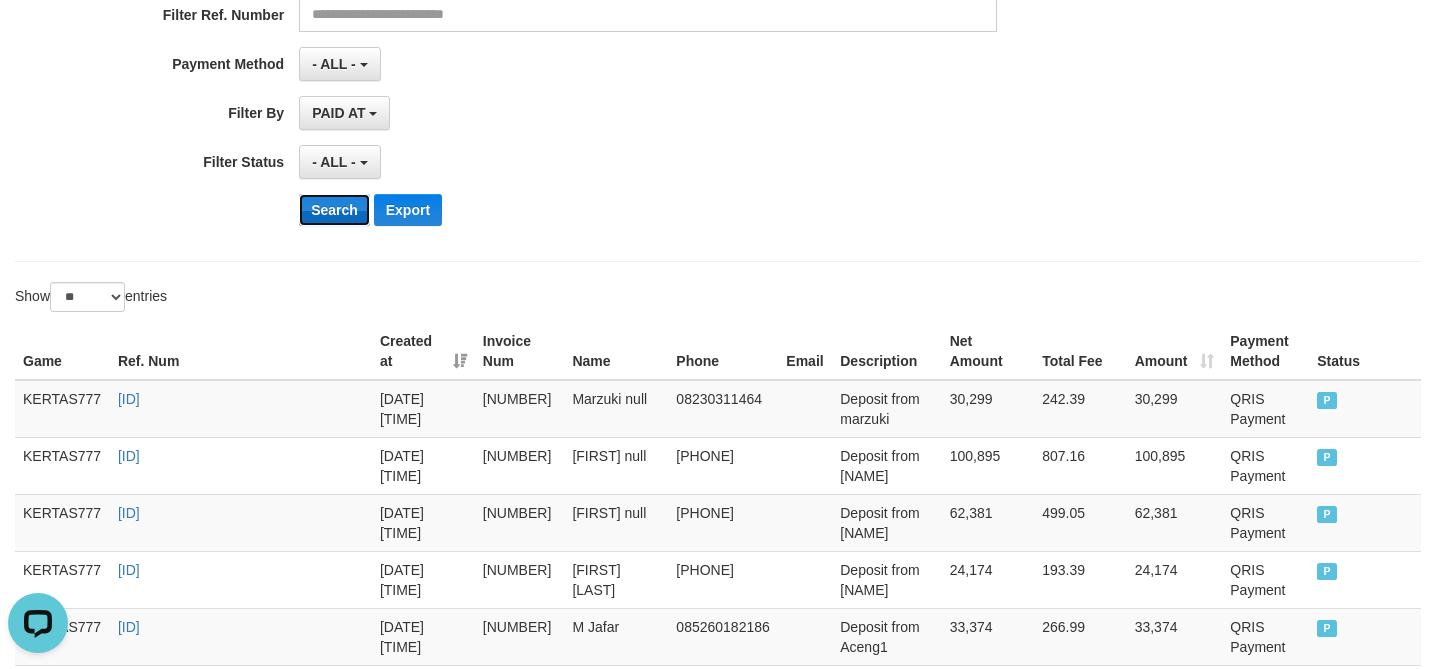 click on "Search" at bounding box center [334, 210] 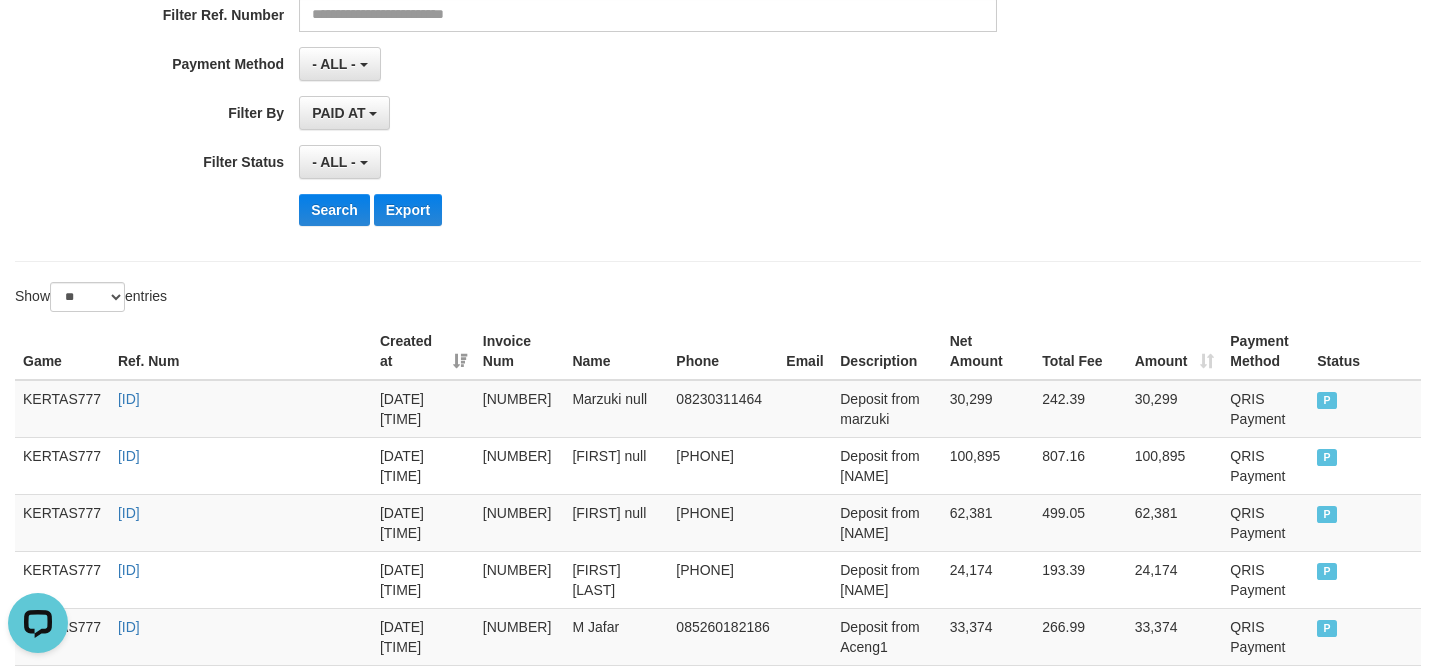 click on "**********" at bounding box center (718, -3) 